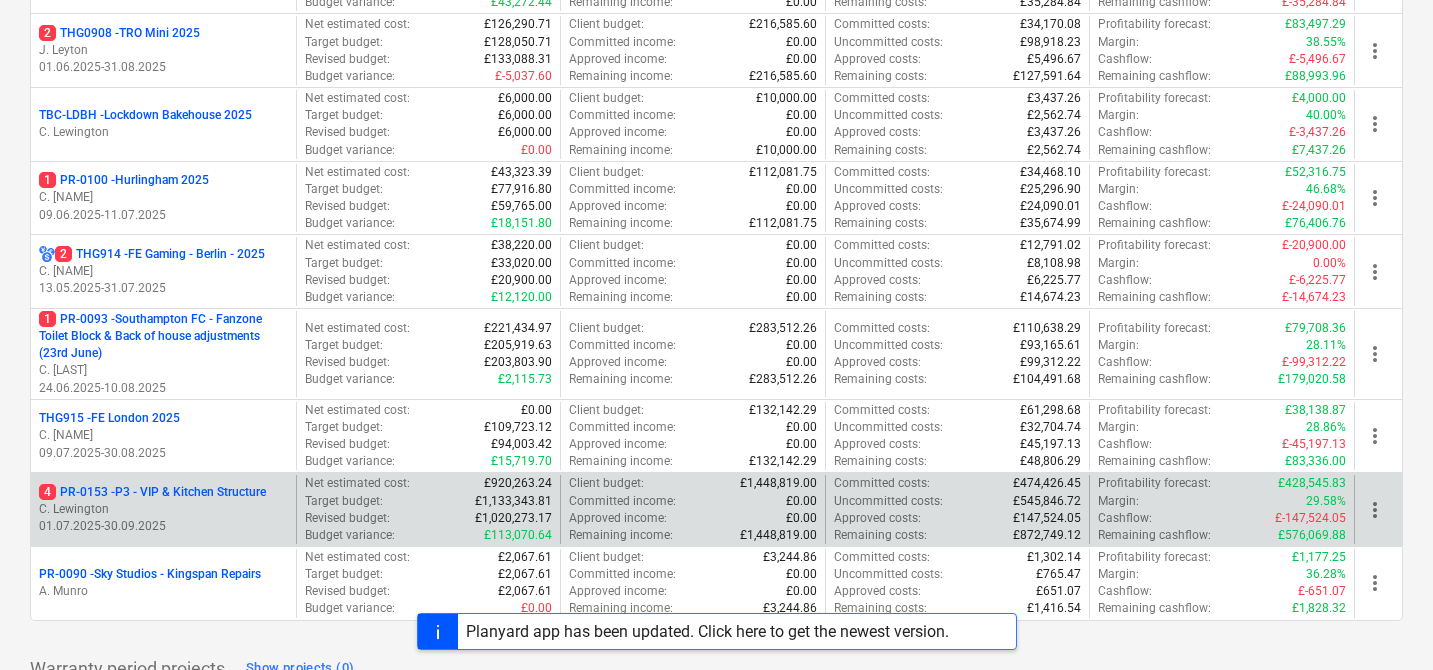 scroll, scrollTop: 821, scrollLeft: 0, axis: vertical 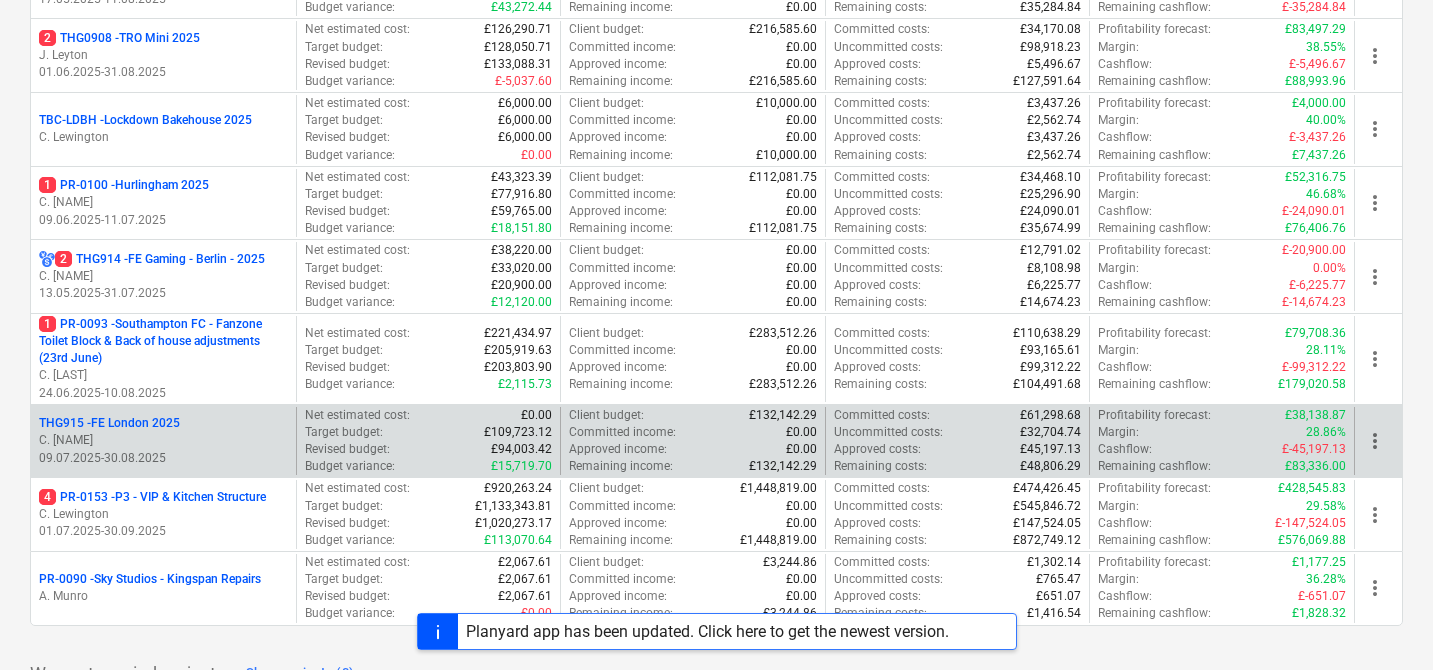 click on "THG915 - FE [CITY] 2025" at bounding box center (109, 423) 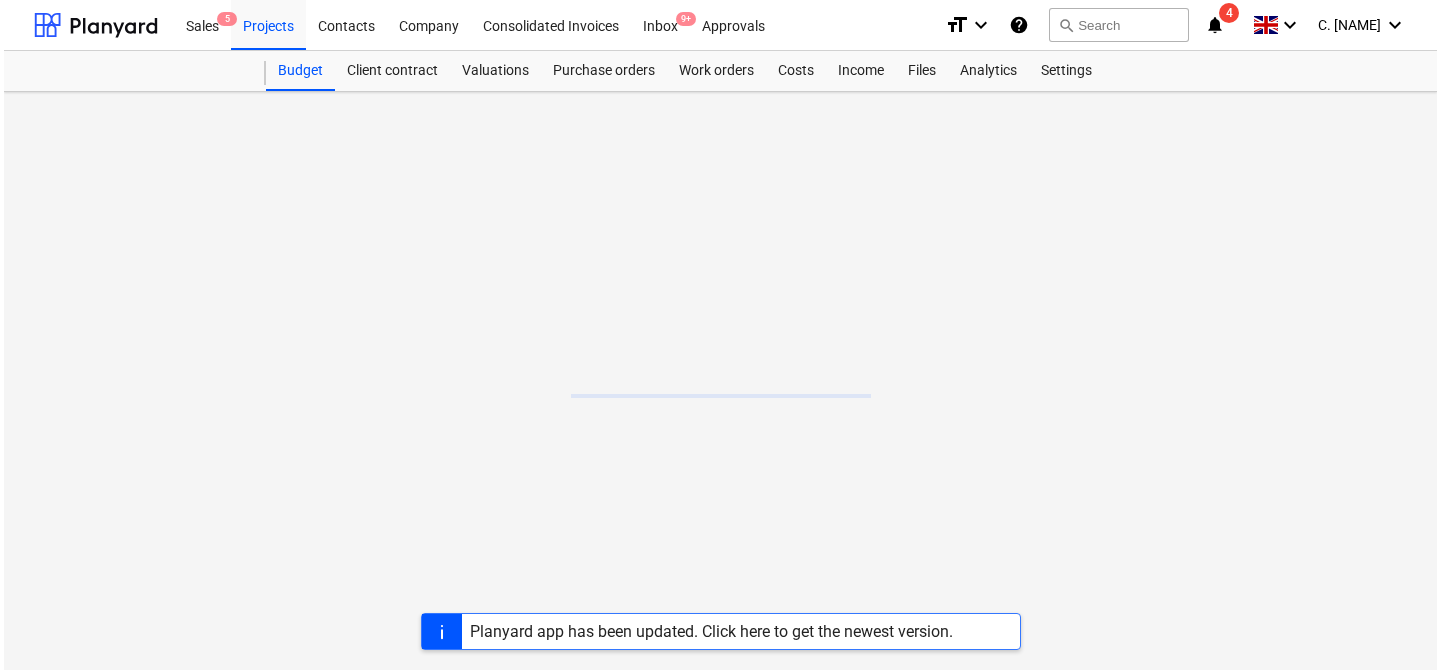 scroll, scrollTop: 0, scrollLeft: 0, axis: both 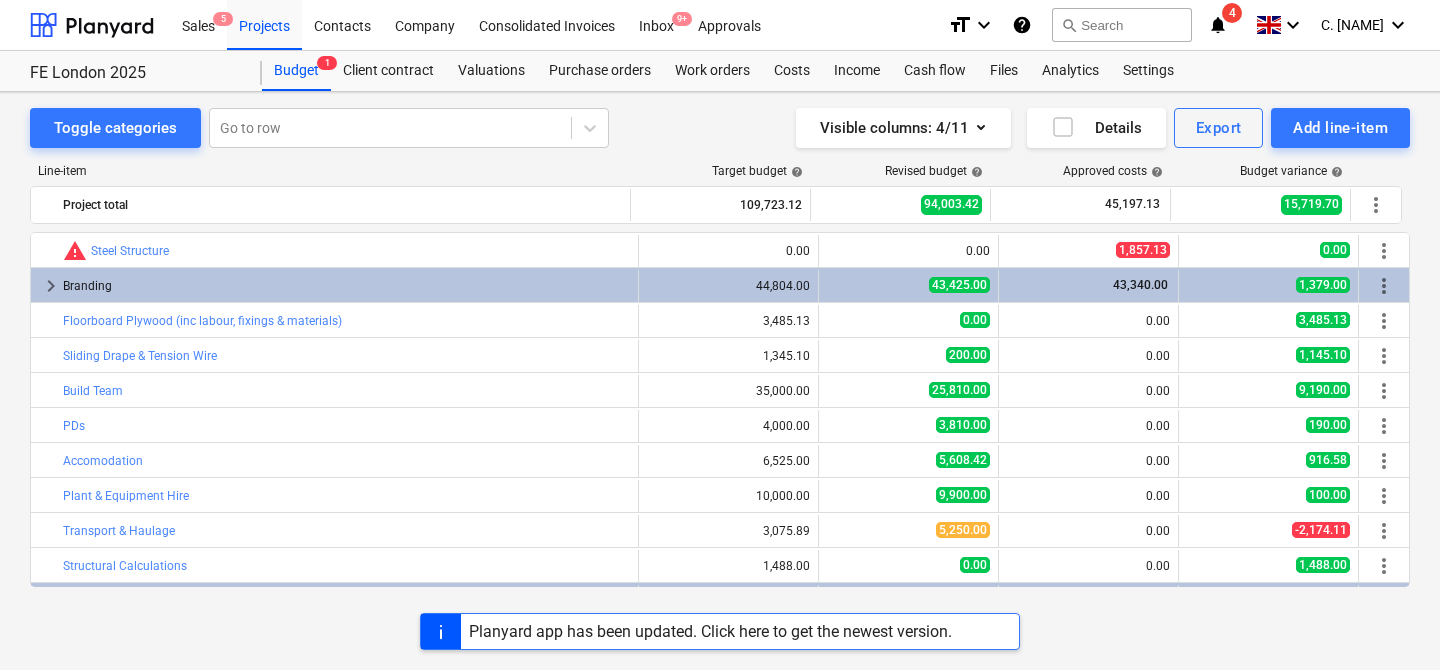 click on "Planyard app has been updated. Click here to get the newest version." at bounding box center (710, 631) 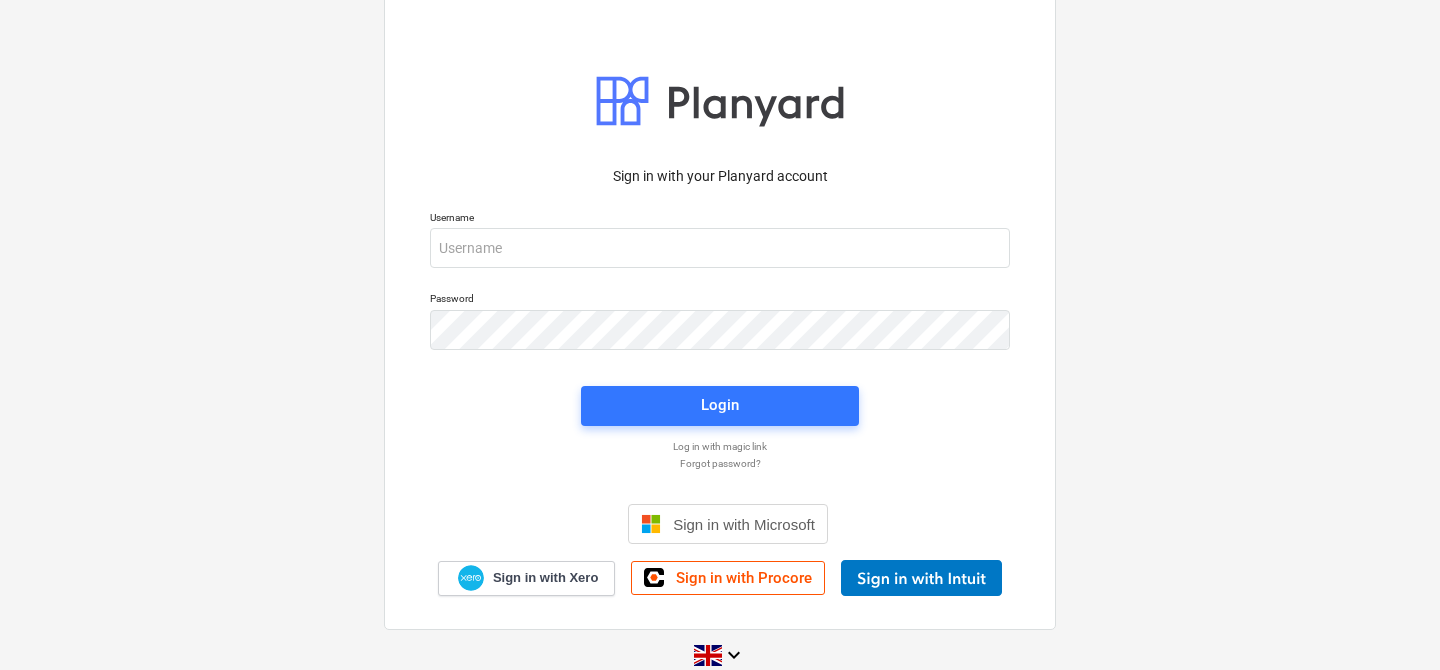 scroll, scrollTop: 0, scrollLeft: 0, axis: both 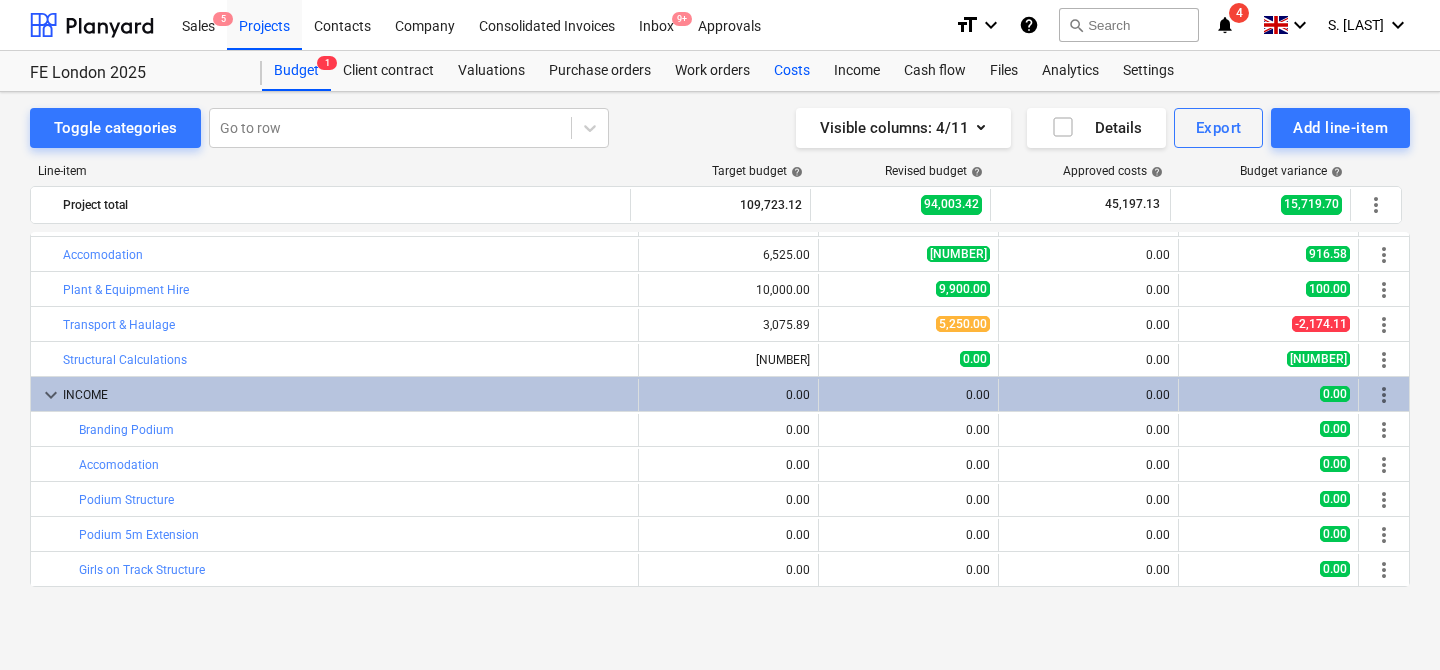 click on "Costs" at bounding box center [792, 71] 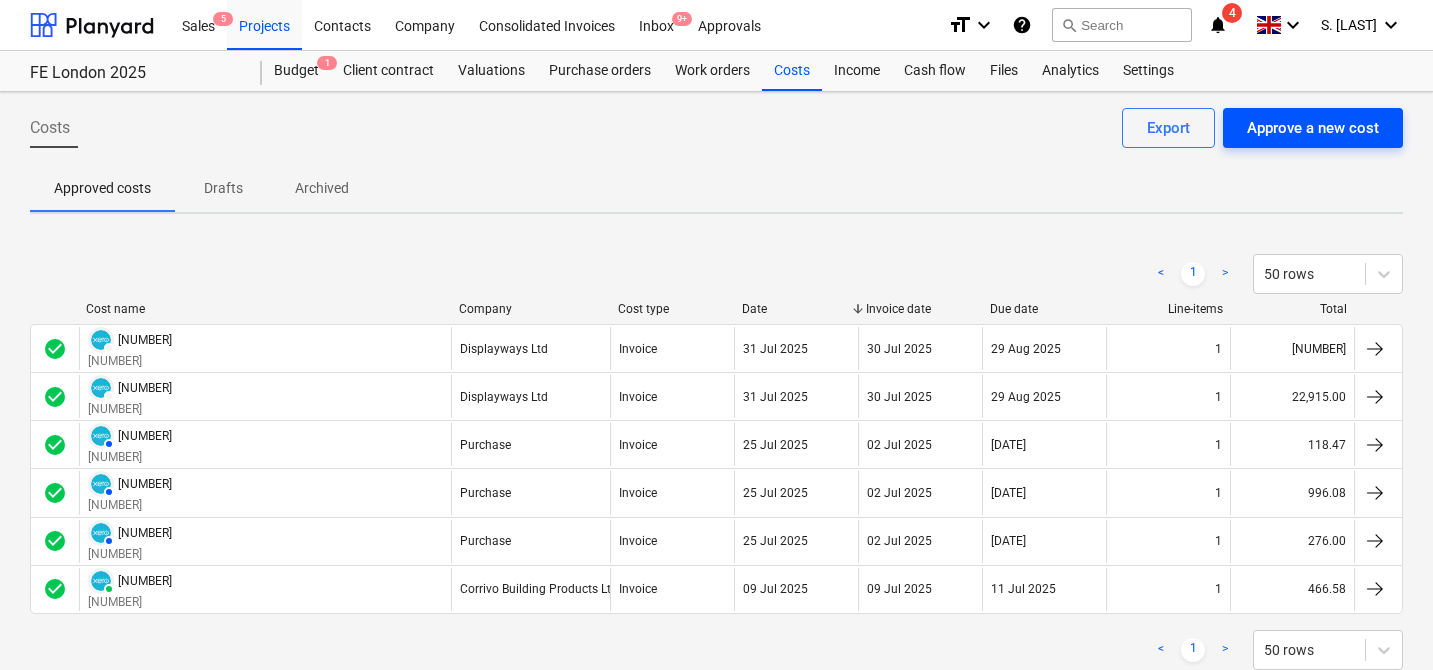 click on "Approve a new cost" at bounding box center (1313, 128) 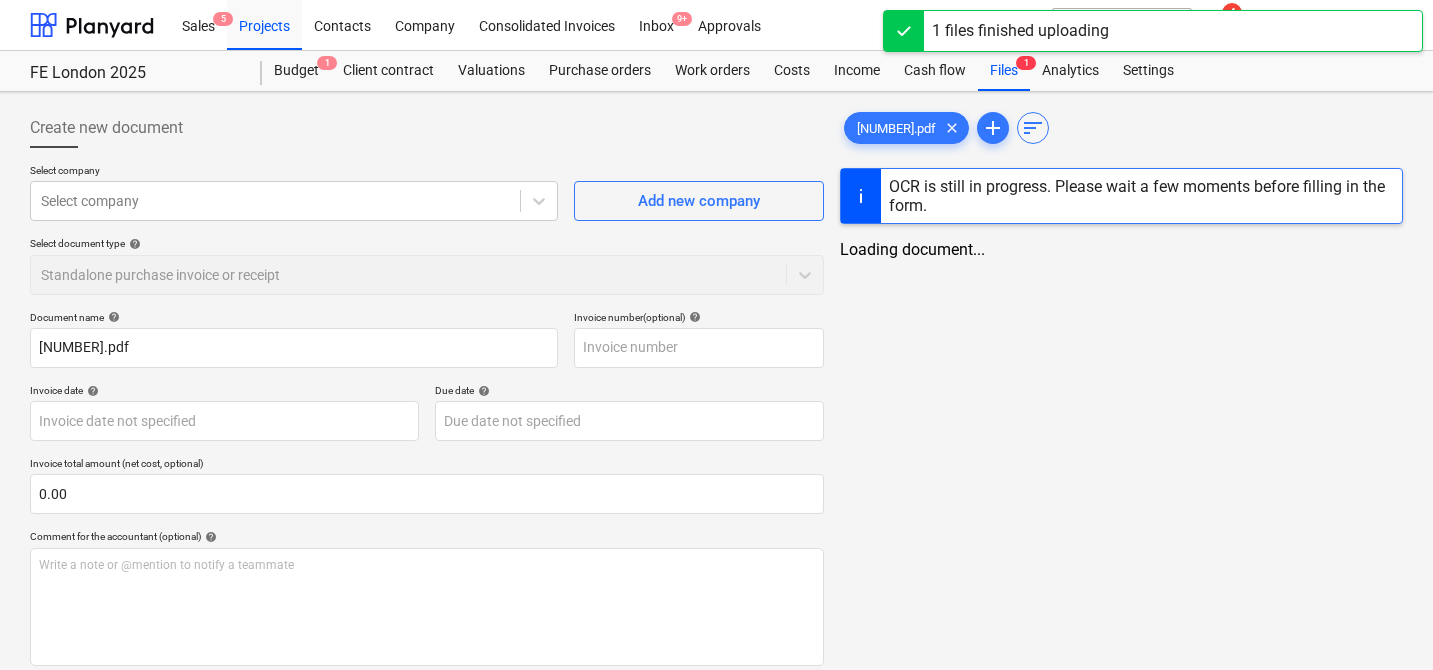 type on "[NUMBER].pdf" 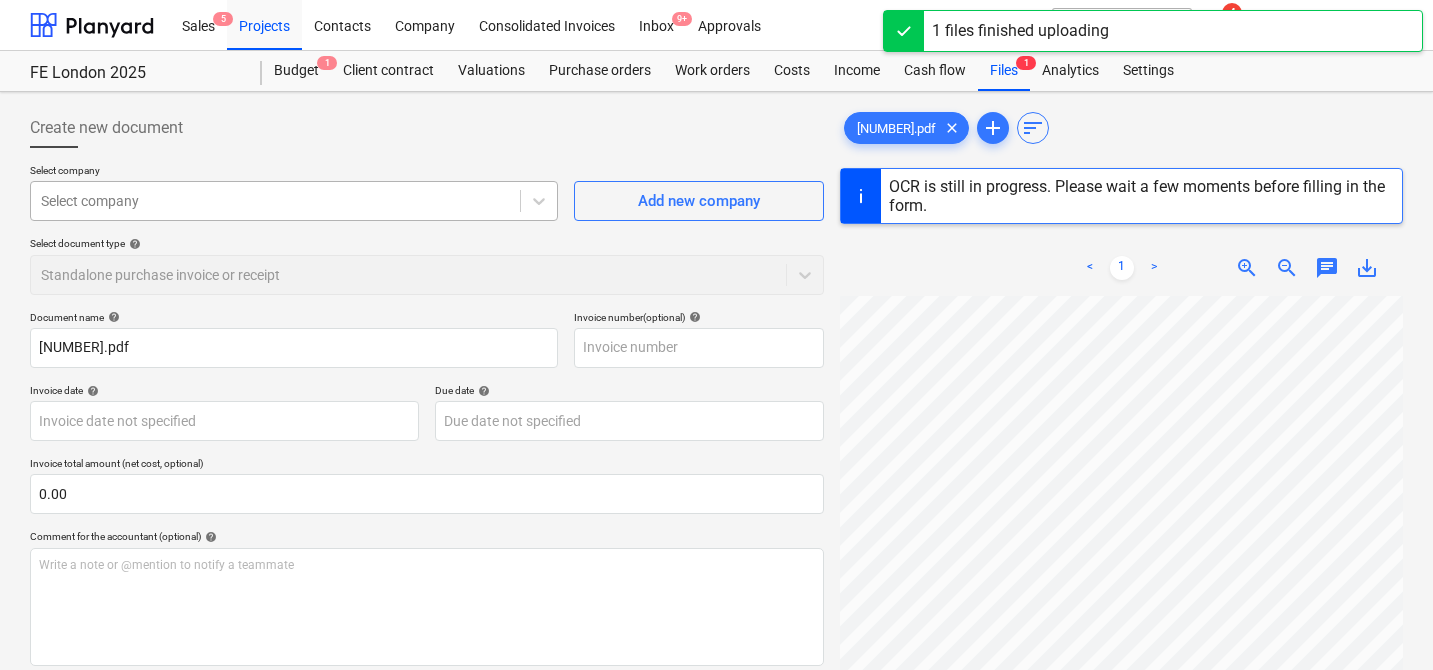 click at bounding box center [275, 201] 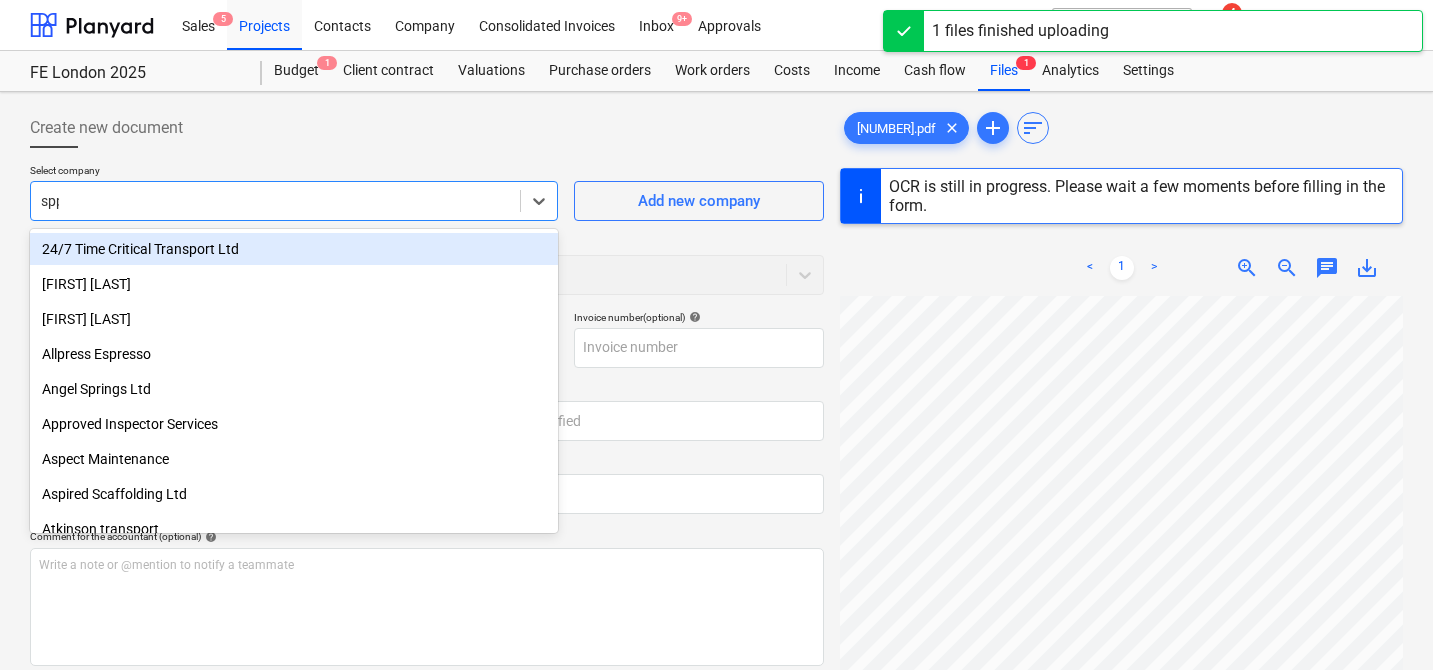 type on "sppe" 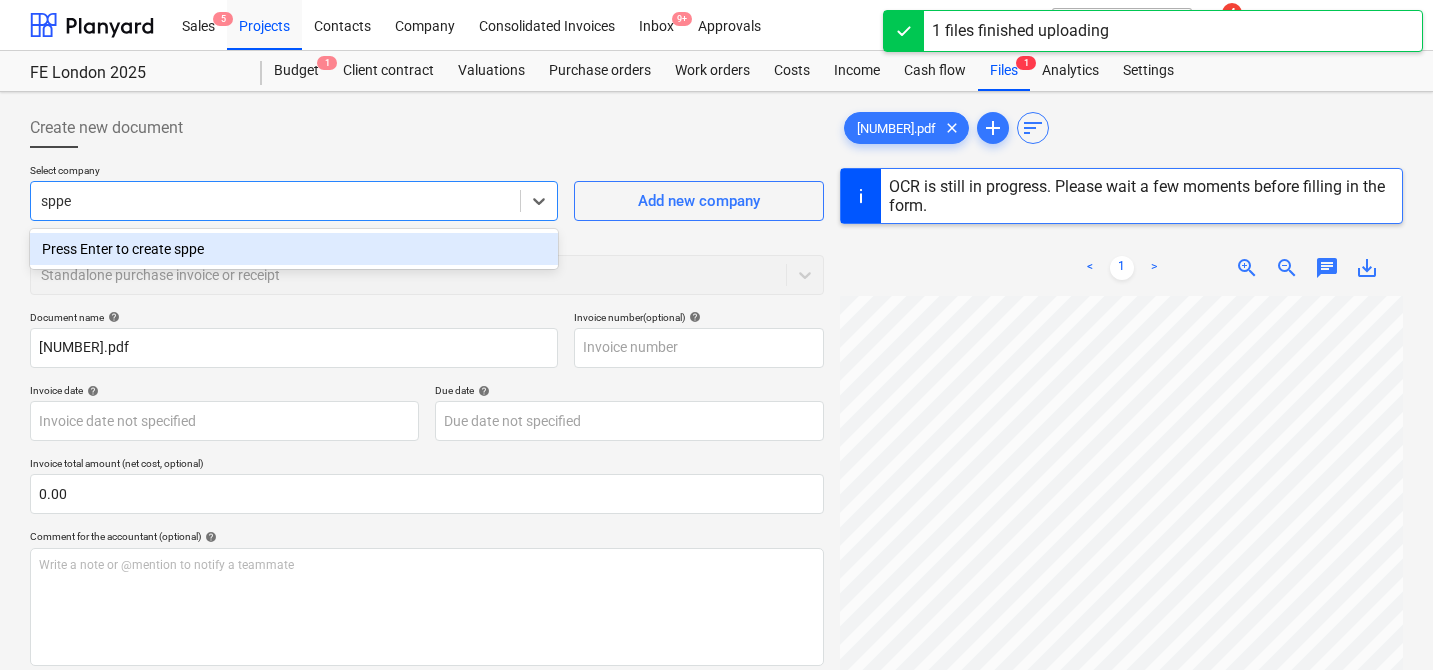 type on "976573" 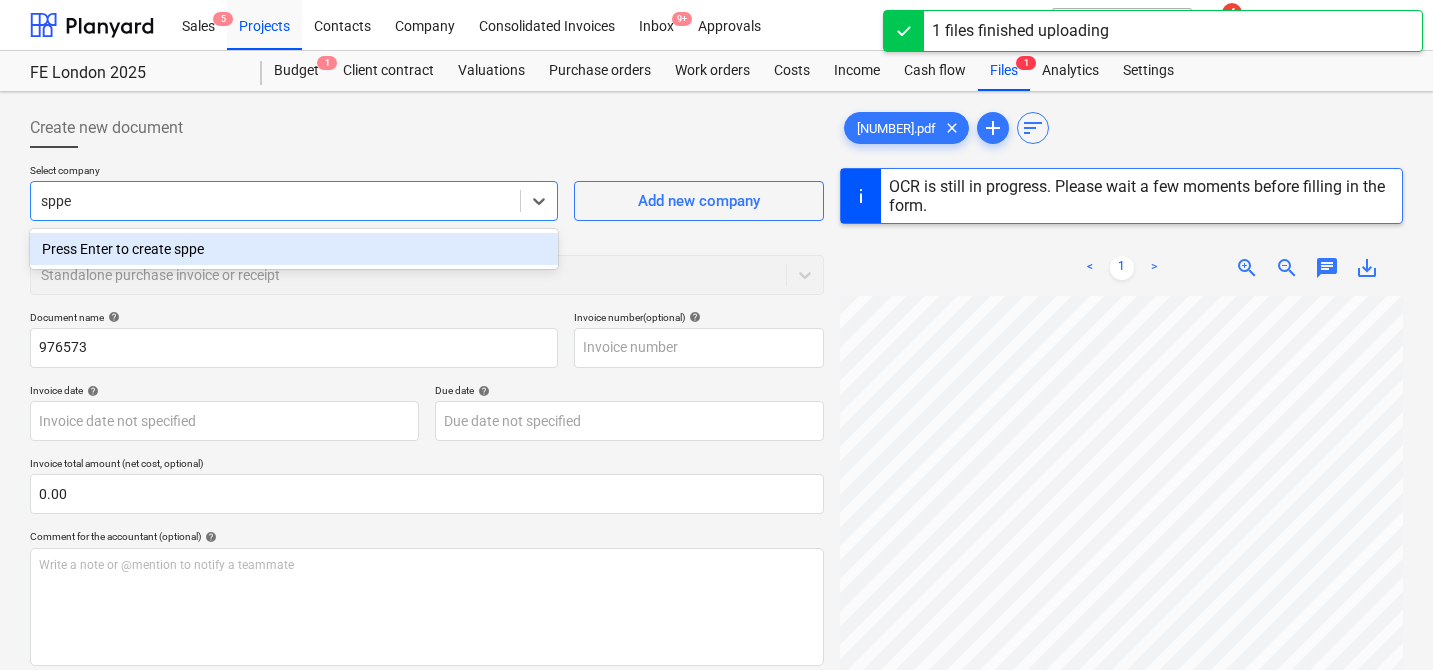 type on "976573" 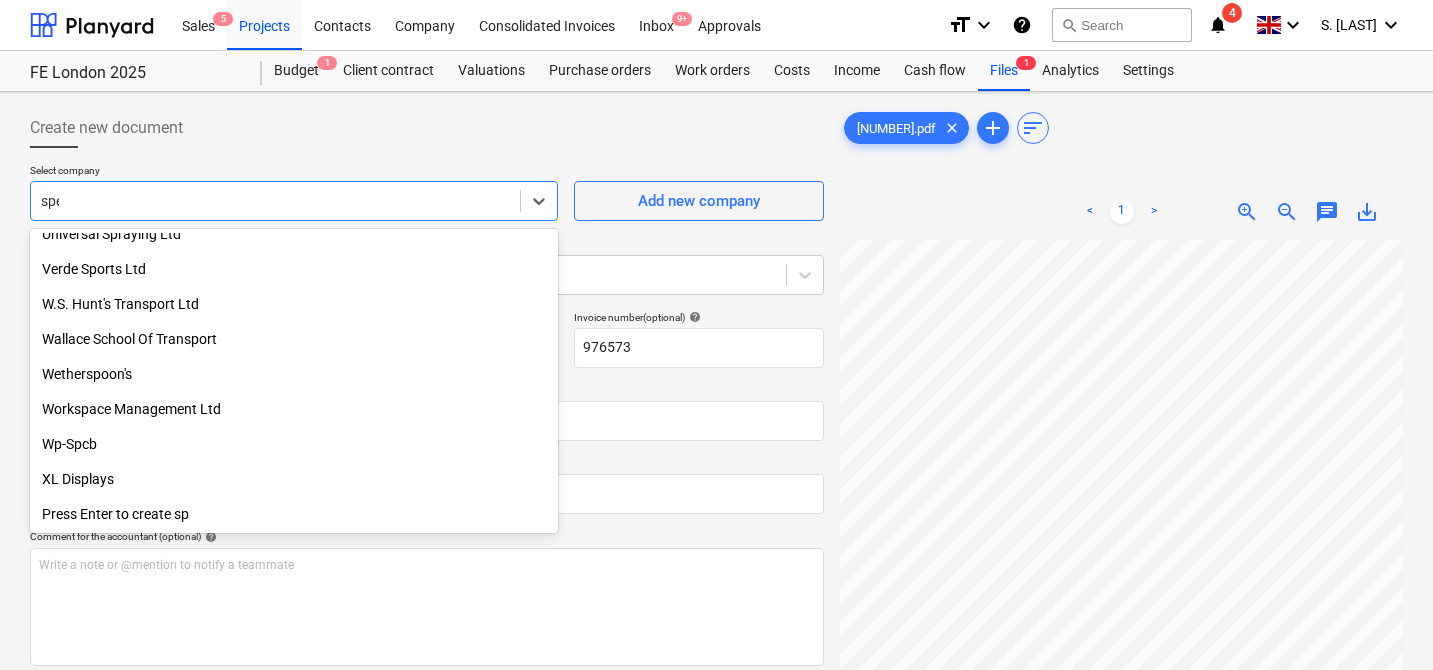 scroll, scrollTop: 750, scrollLeft: 0, axis: vertical 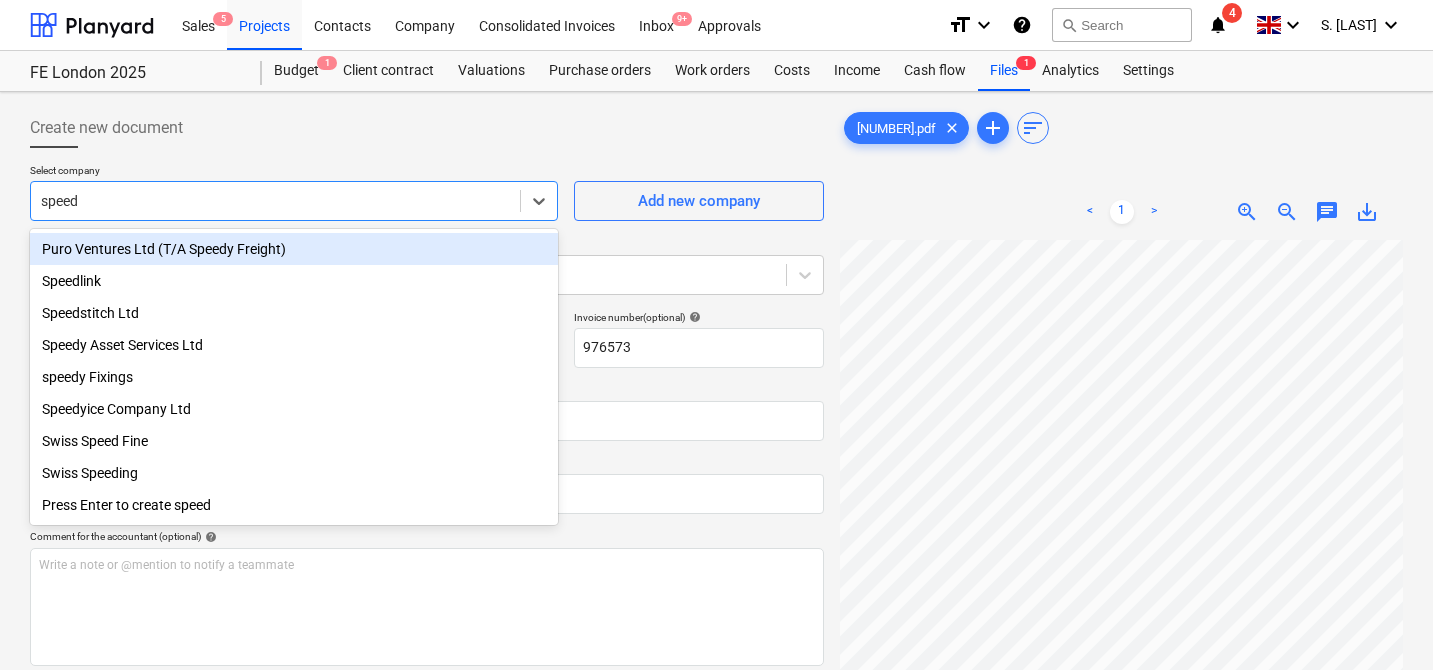 type on "speedy" 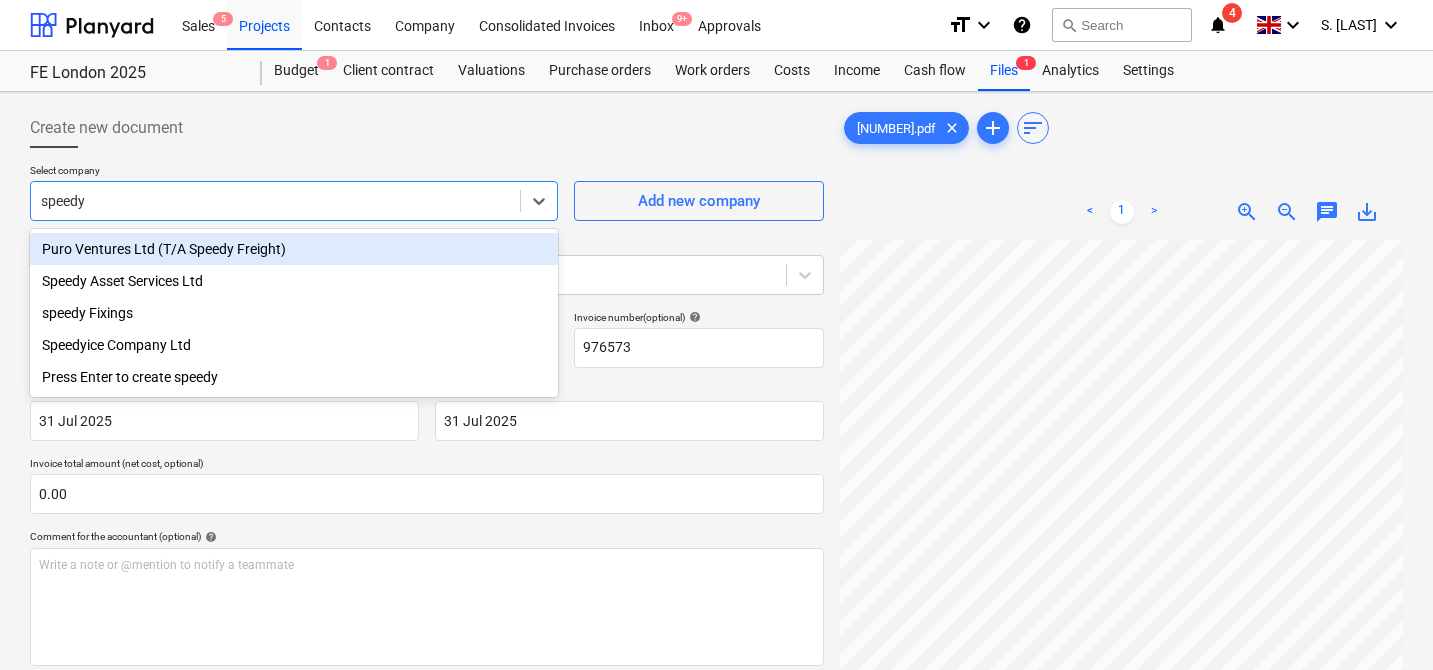 click on "Puro Ventures Ltd (T/A Speedy Freight)" at bounding box center (294, 249) 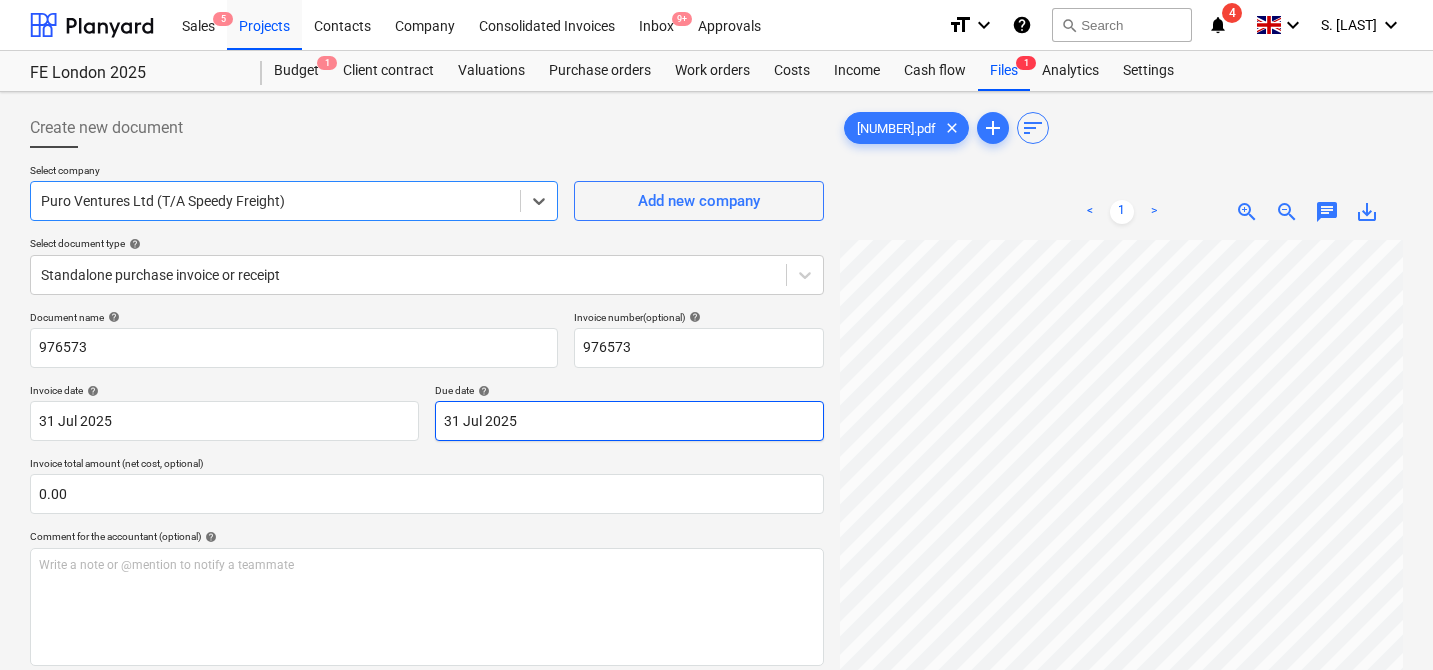 click on "Sales 5 Projects Contacts Company Consolidated Invoices Inbox 9+ Approvals format_size keyboard_arrow_down help search Search notifications 4 keyboard_arrow_down S. [LAST] keyboard_arrow_down FE London 2025 Budget 1 Client contract Valuations Purchase orders Work orders Costs Income Cash flow Files 1 Analytics Settings Create new document Select company option Puro Ventures Ltd (T/A Speedy Freight) , selected. Select is focused ,type to refine list, press Down to open the menu, Puro Ventures Ltd (T/A Speedy Freight) Add new company Select document type help Standalone purchase invoice or receipt Document name help 976573 Invoice number (optional) help 976573 Invoice date help 31 Jul 2025 31.07.2025 Press the down arrow key to interact with the calendar and select a date. Press the question mark key to get the keyboard shortcuts for changing dates. Due date help 31 Jul 2025 31.07.2025 Invoice total amount (net cost, optional) 0.00 Comment for the accountant (optional) help" at bounding box center (716, 335) 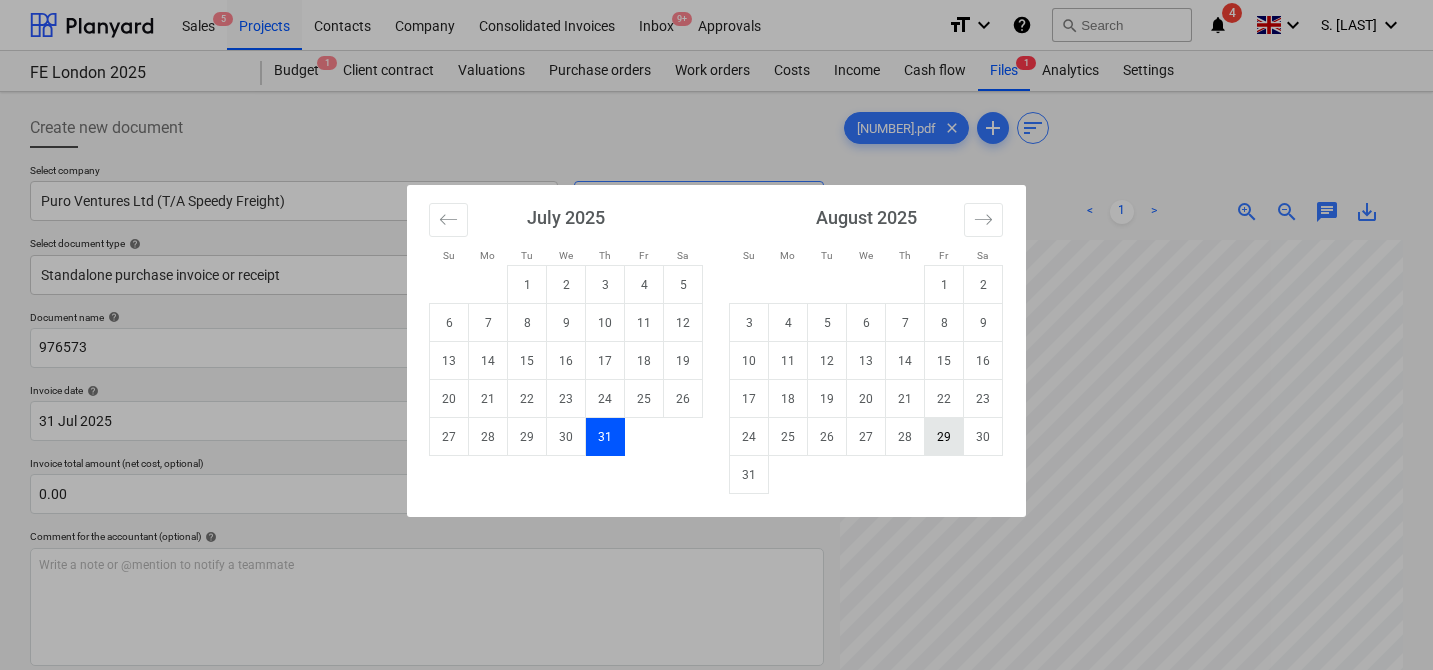 click on "29" at bounding box center (944, 437) 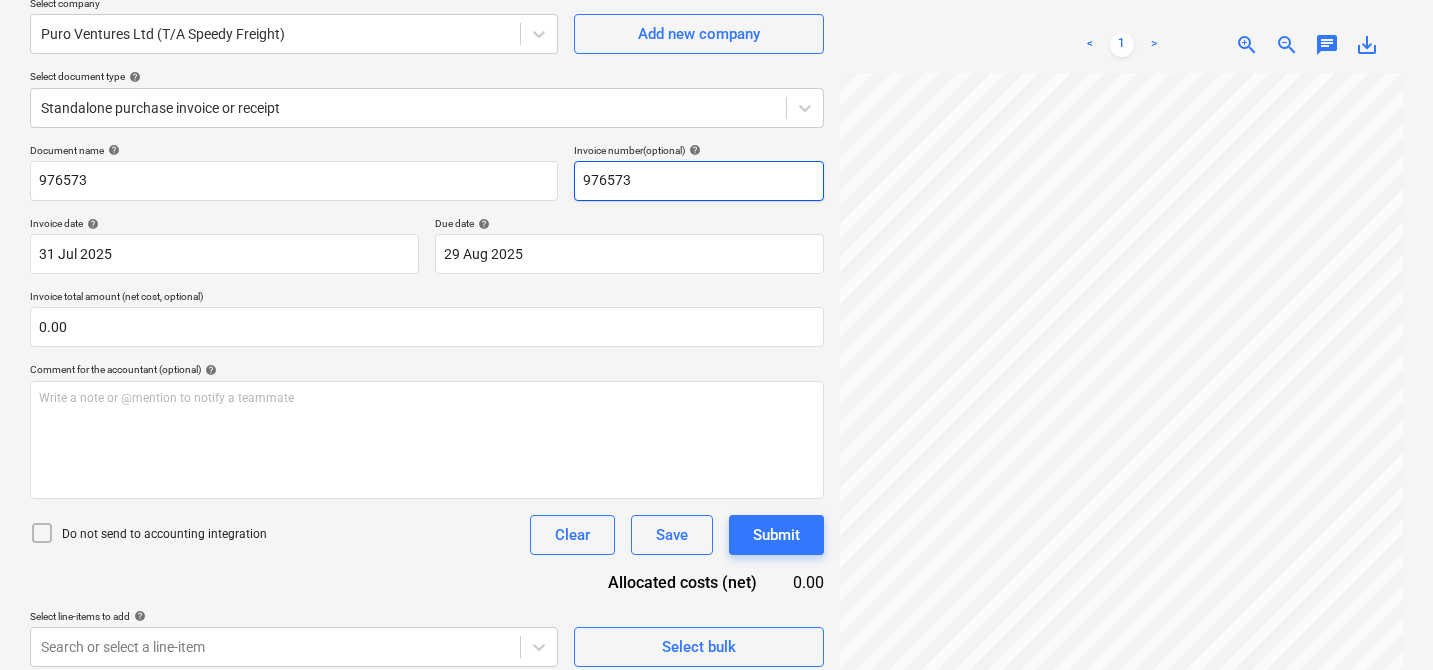 scroll, scrollTop: 174, scrollLeft: 0, axis: vertical 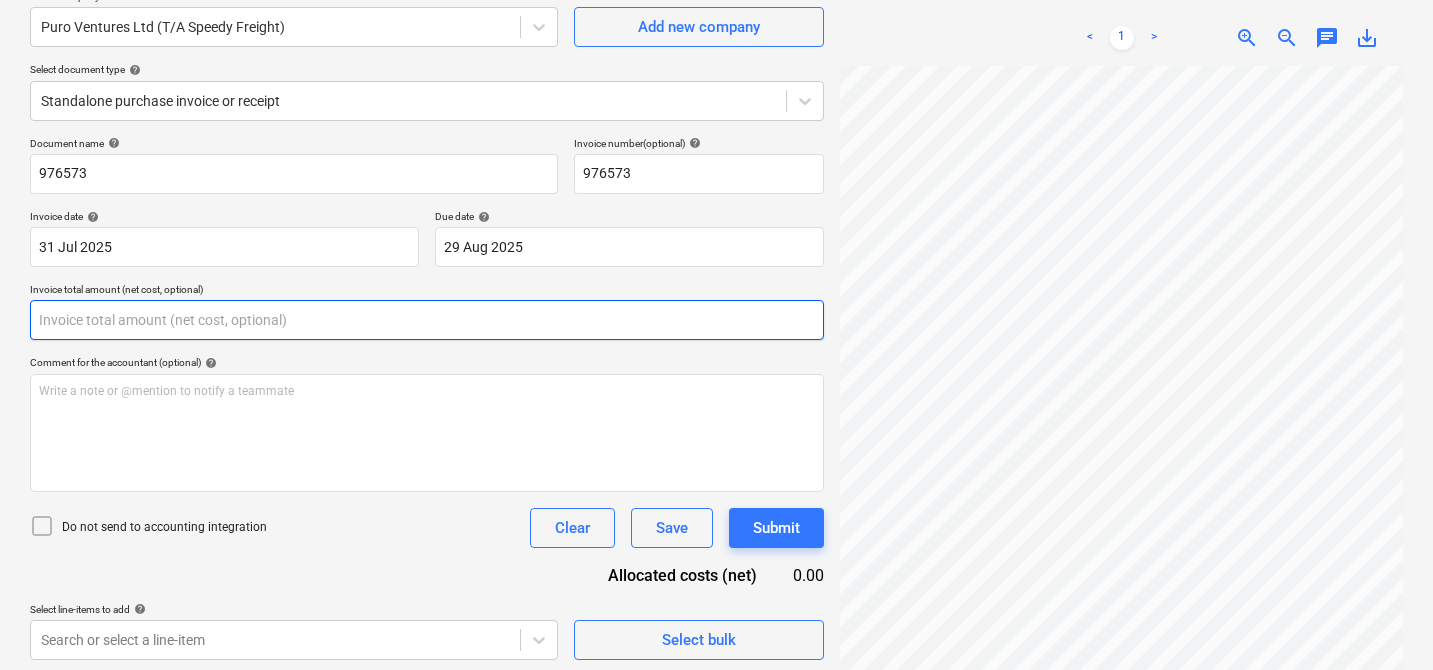 click at bounding box center [427, 320] 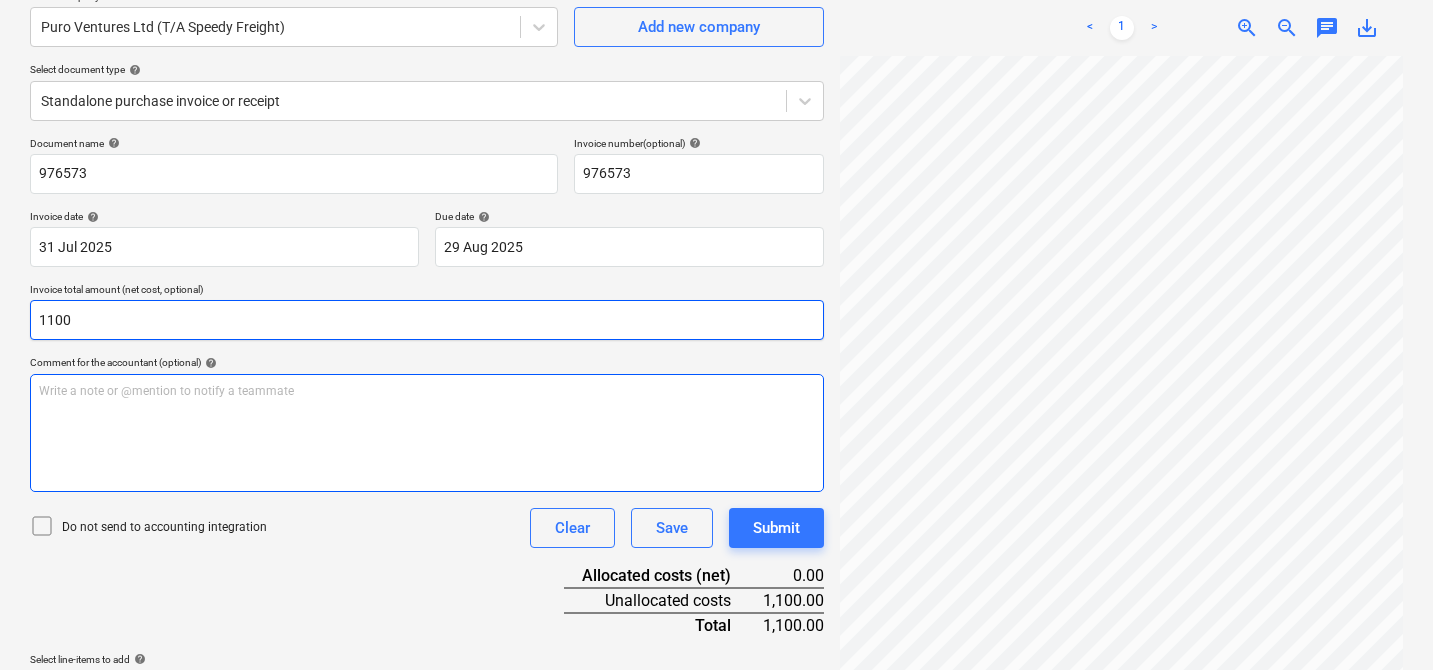 scroll, scrollTop: 230, scrollLeft: 0, axis: vertical 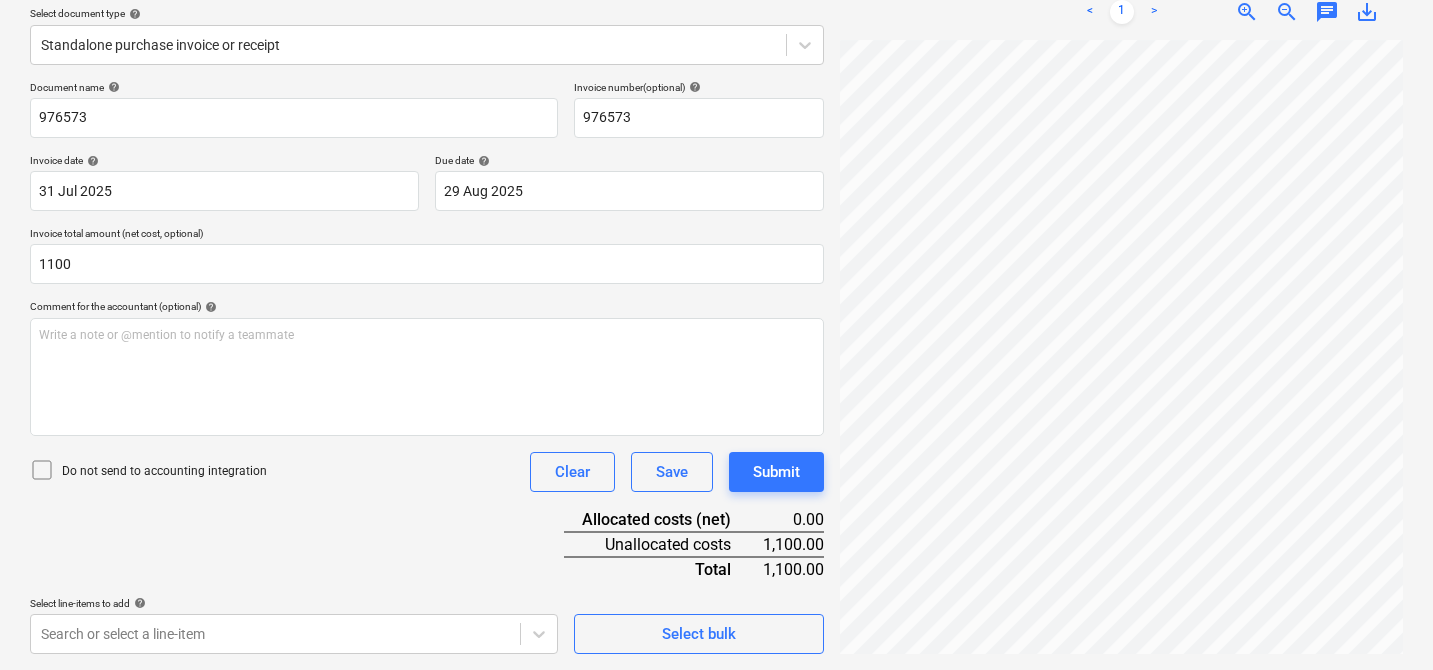 type on "1,100.00" 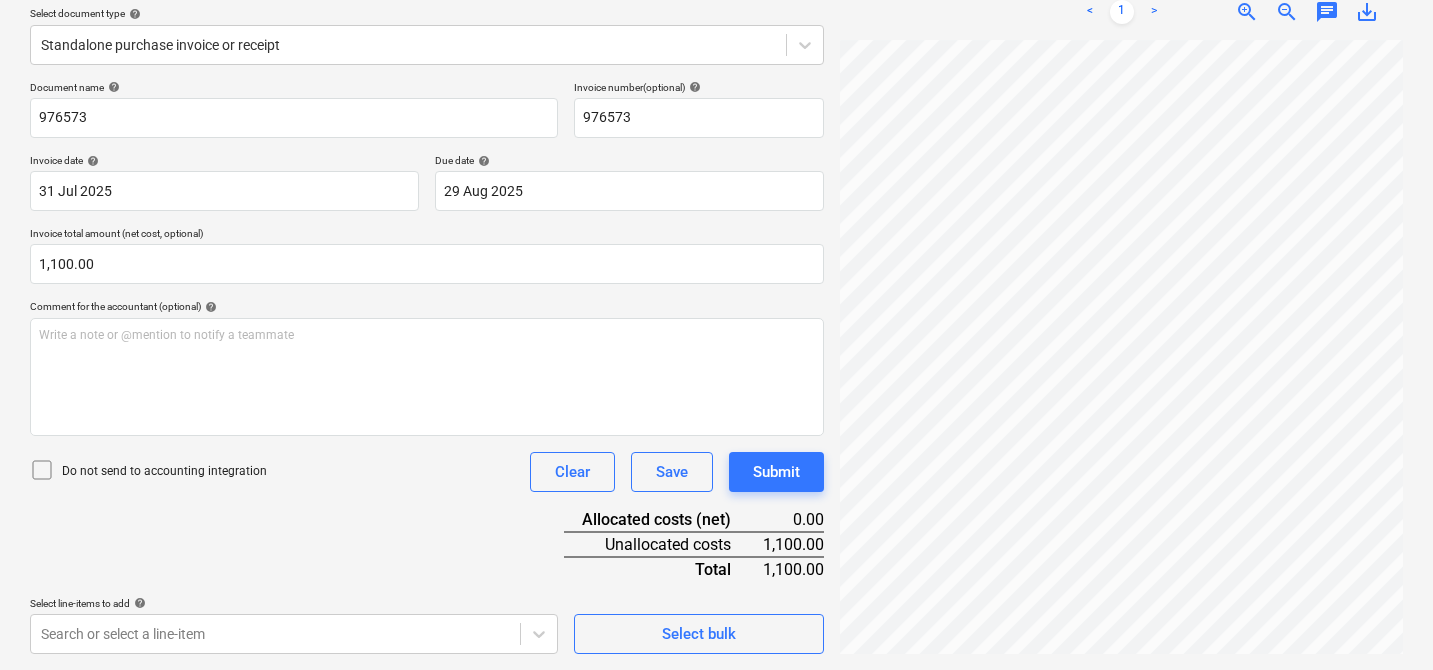 click on "Do not send to accounting integration Clear Save Submit" at bounding box center (427, 472) 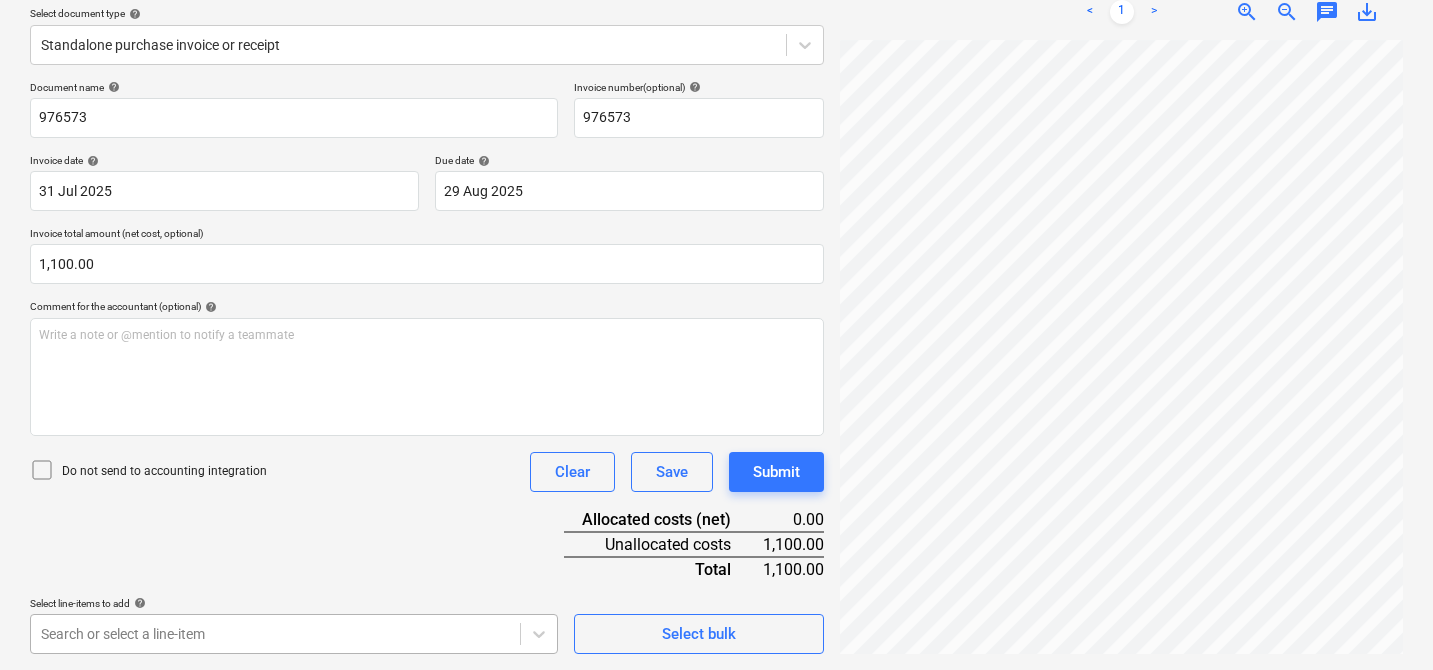 scroll, scrollTop: 526, scrollLeft: 0, axis: vertical 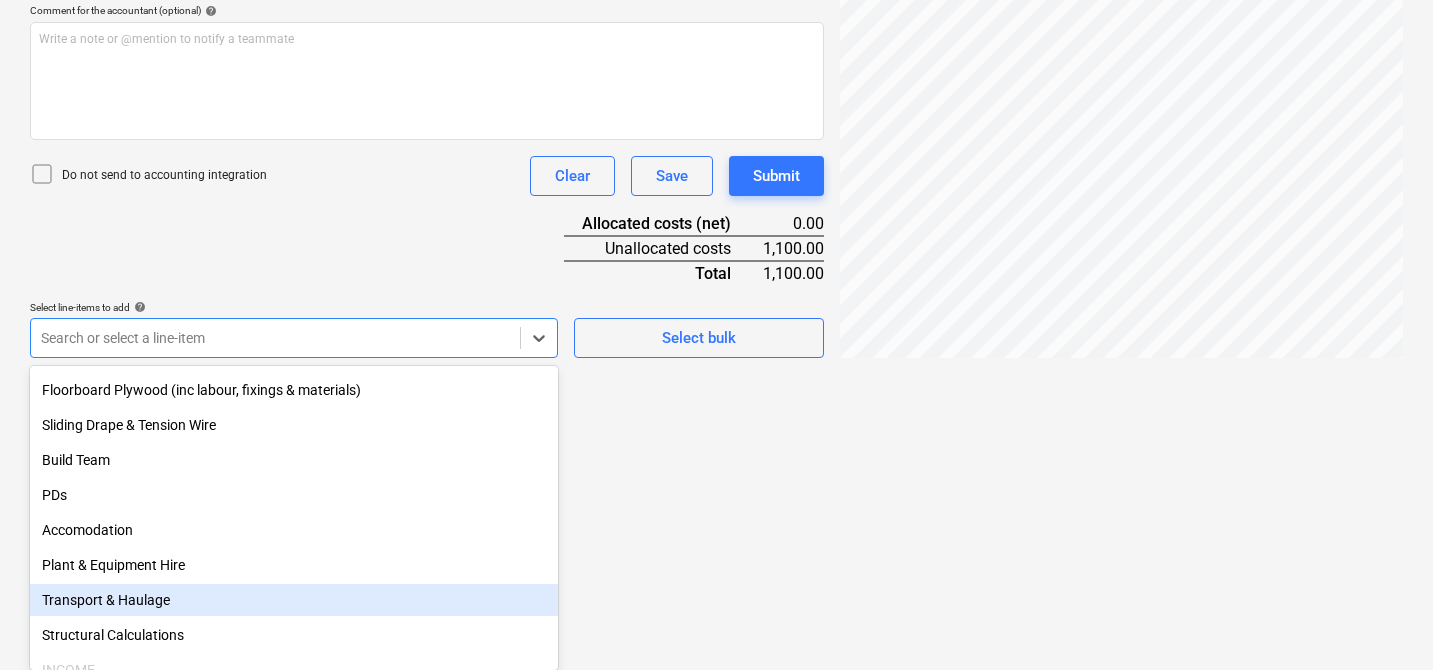 click on "Transport & Haulage" at bounding box center (294, 600) 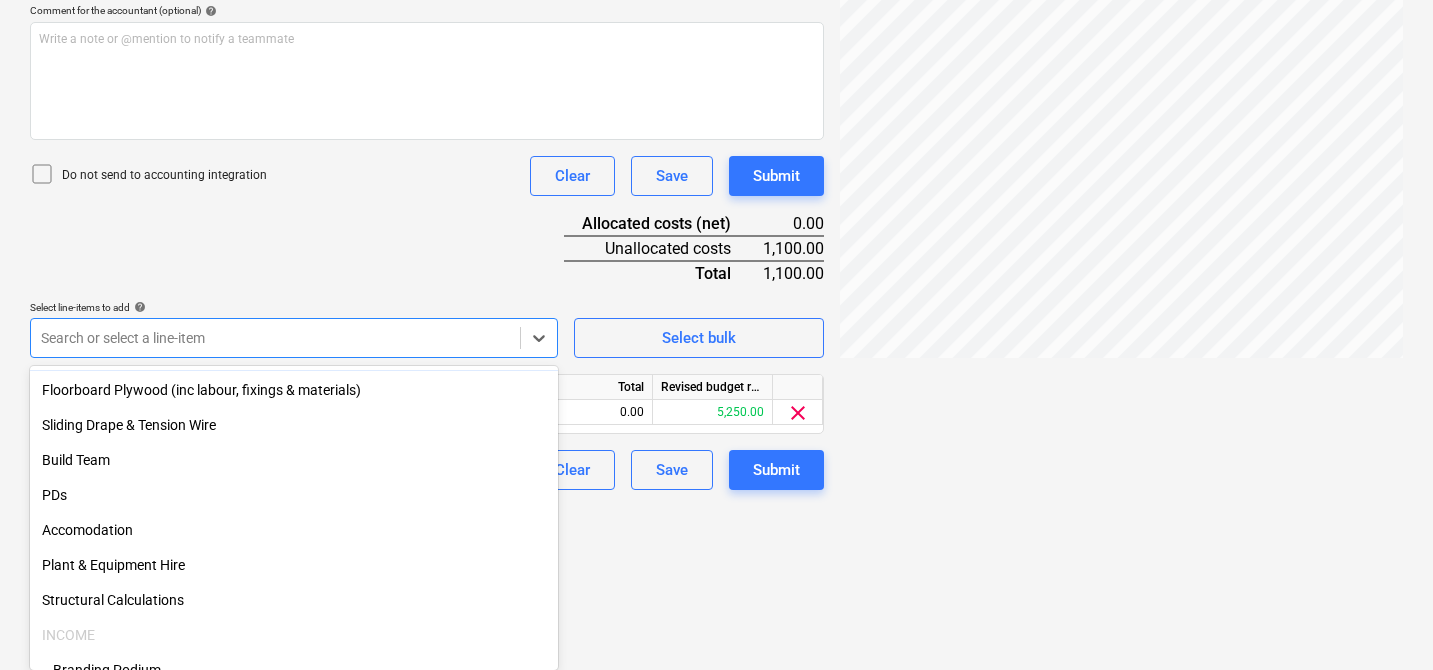 click on "Document name help 976573 Invoice number  (optional) help 976573 Invoice date help 31 Jul 2025 31.07.2025 Press the down arrow key to interact with the calendar and
select a date. Press the question mark key to get the keyboard shortcuts for changing dates. Due date help 29 Aug 2025 29.08.2025 Press the down arrow key to interact with the calendar and
select a date. Press the question mark key to get the keyboard shortcuts for changing dates. Invoice total amount (net cost, optional) 1,100.00 Comment for the accountant (optional) help Write a note or @mention to notify a teammate ﻿ Do not send to accounting integration Clear Save Submit Allocated costs (net) 0.00 Unallocated costs 1,100.00 Total 1,100.00 Select line-items to add help option   Transport & Haulage, selected. Search or select a line-item Select bulk Line-item name Unit Quantity Unit price Total Revised budget remaining  Transport & Haulage 0.00 0.00 0.00 5,250.00 clear Do not send to accounting integration Clear Save Submit" at bounding box center (427, 137) 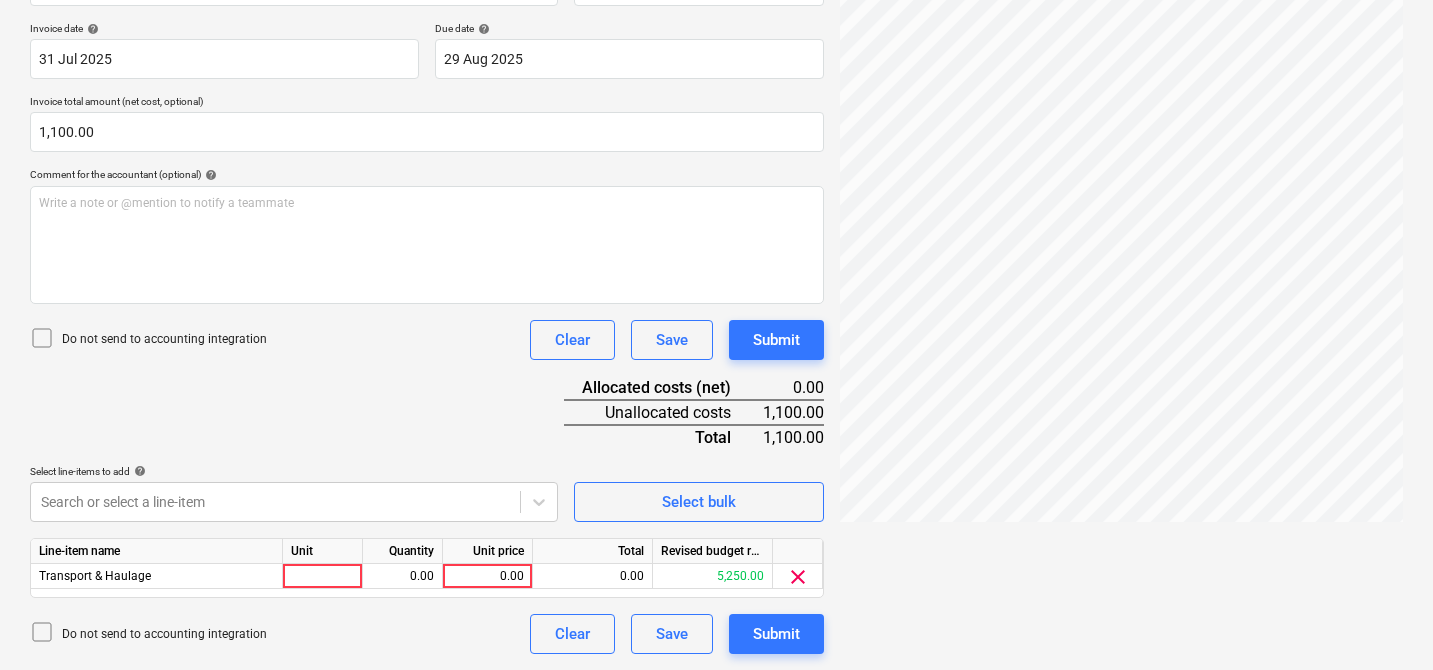 scroll, scrollTop: 362, scrollLeft: 0, axis: vertical 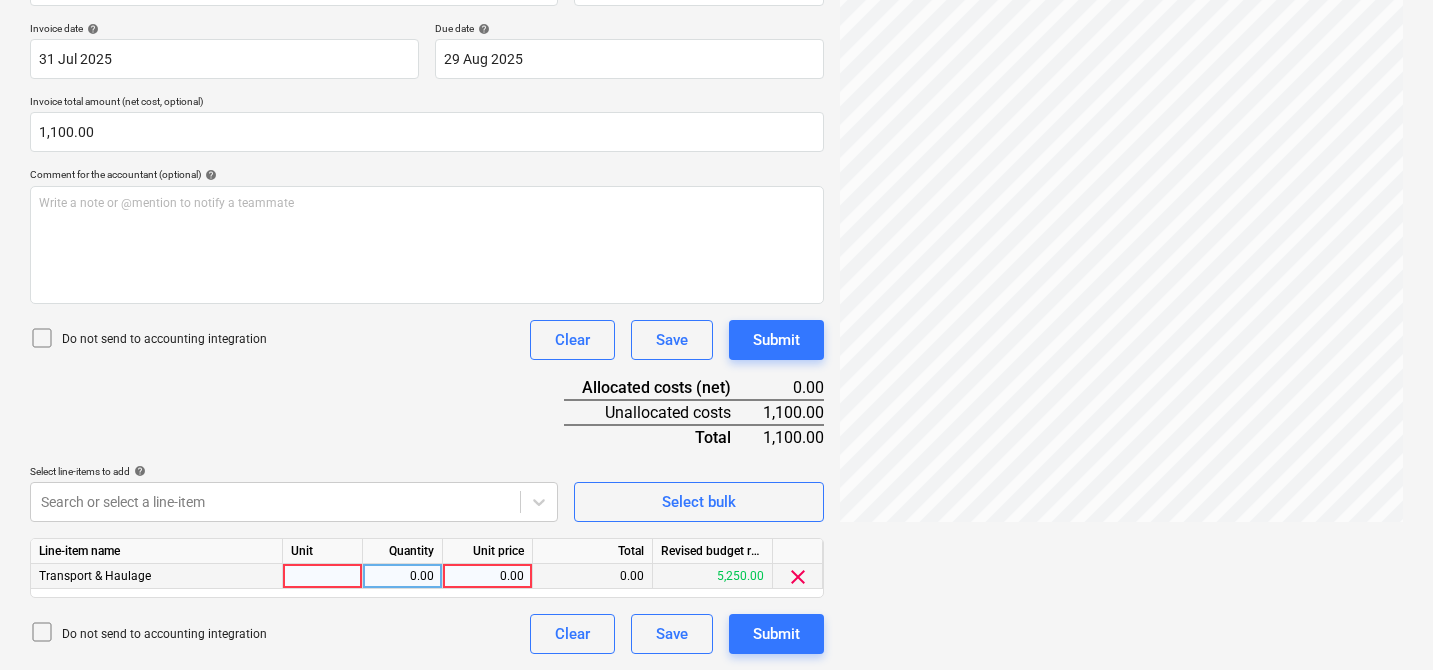 click at bounding box center (323, 576) 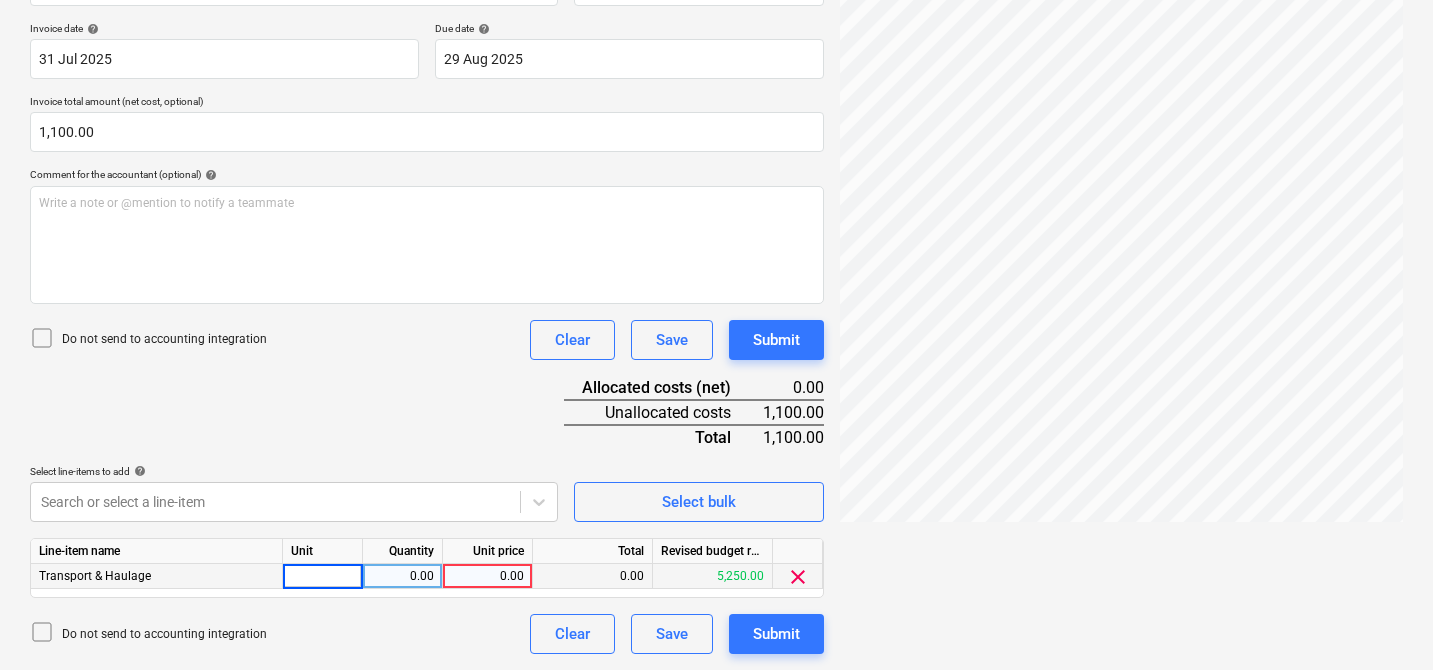 type on "1" 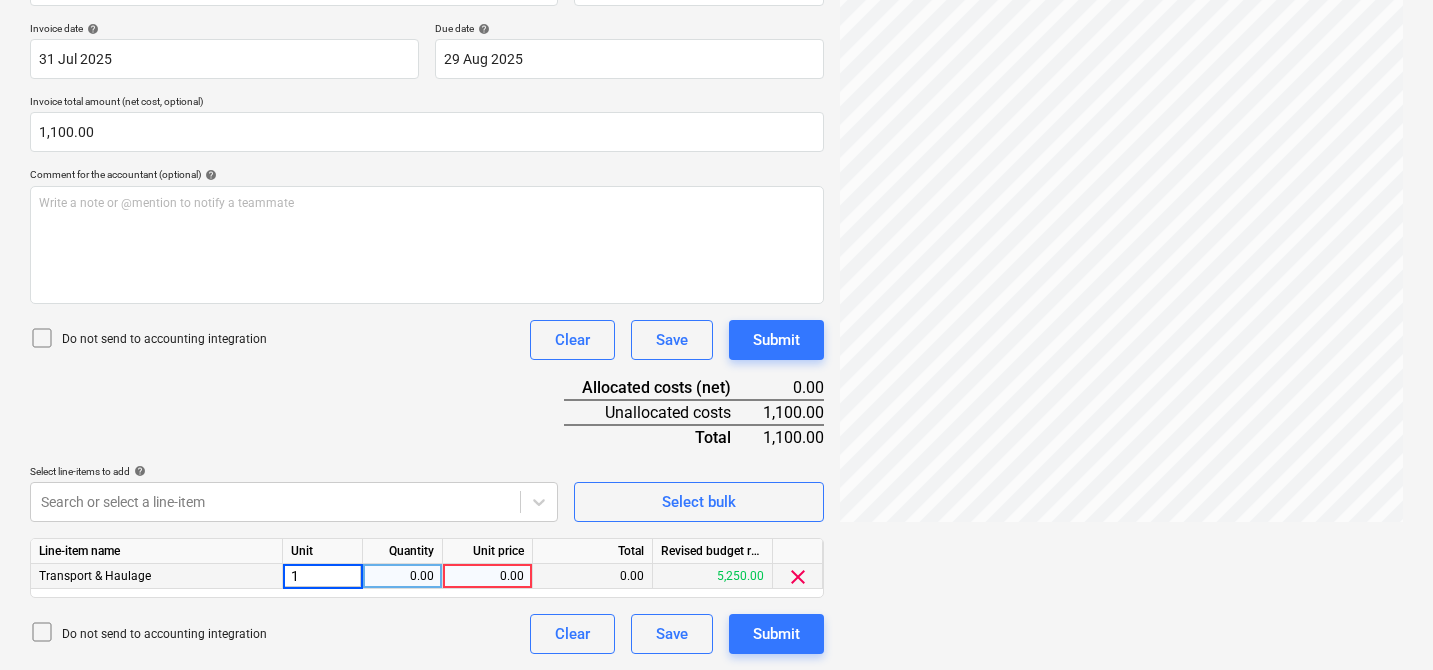 click on "0.00" at bounding box center [402, 576] 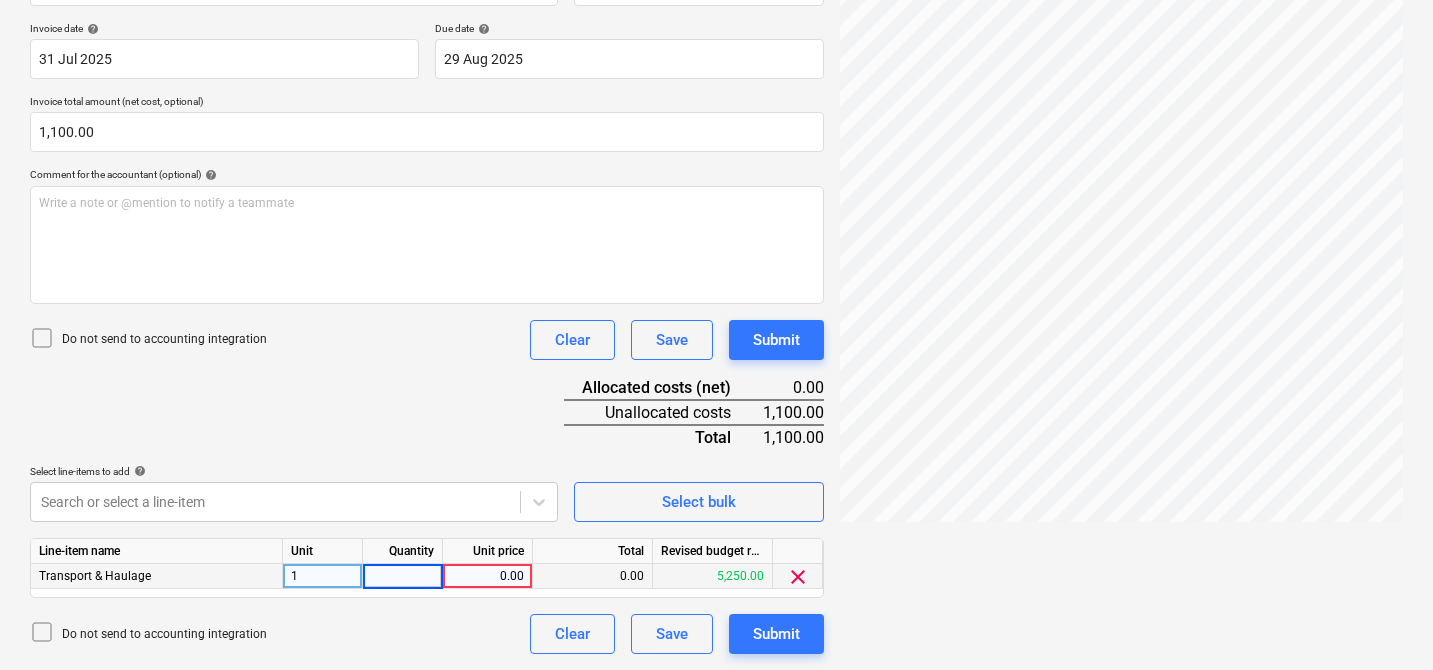 type on "1" 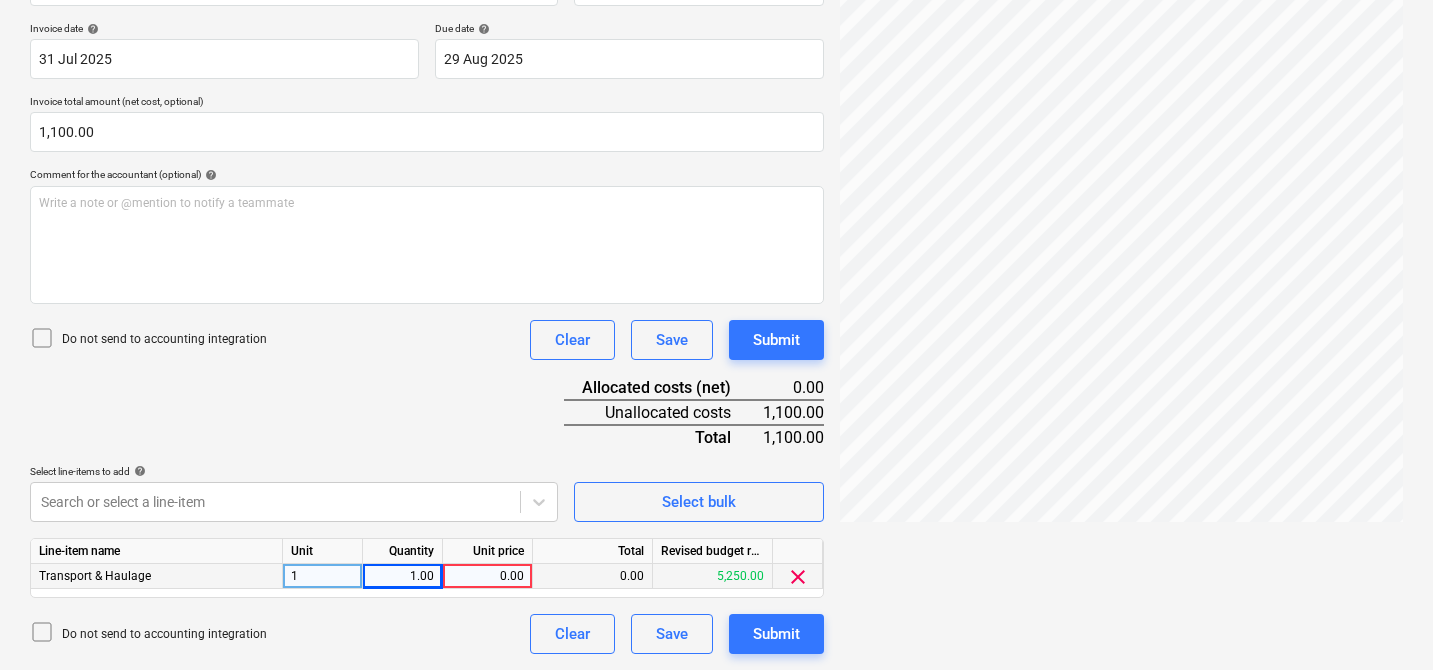 click on "0.00" at bounding box center [487, 576] 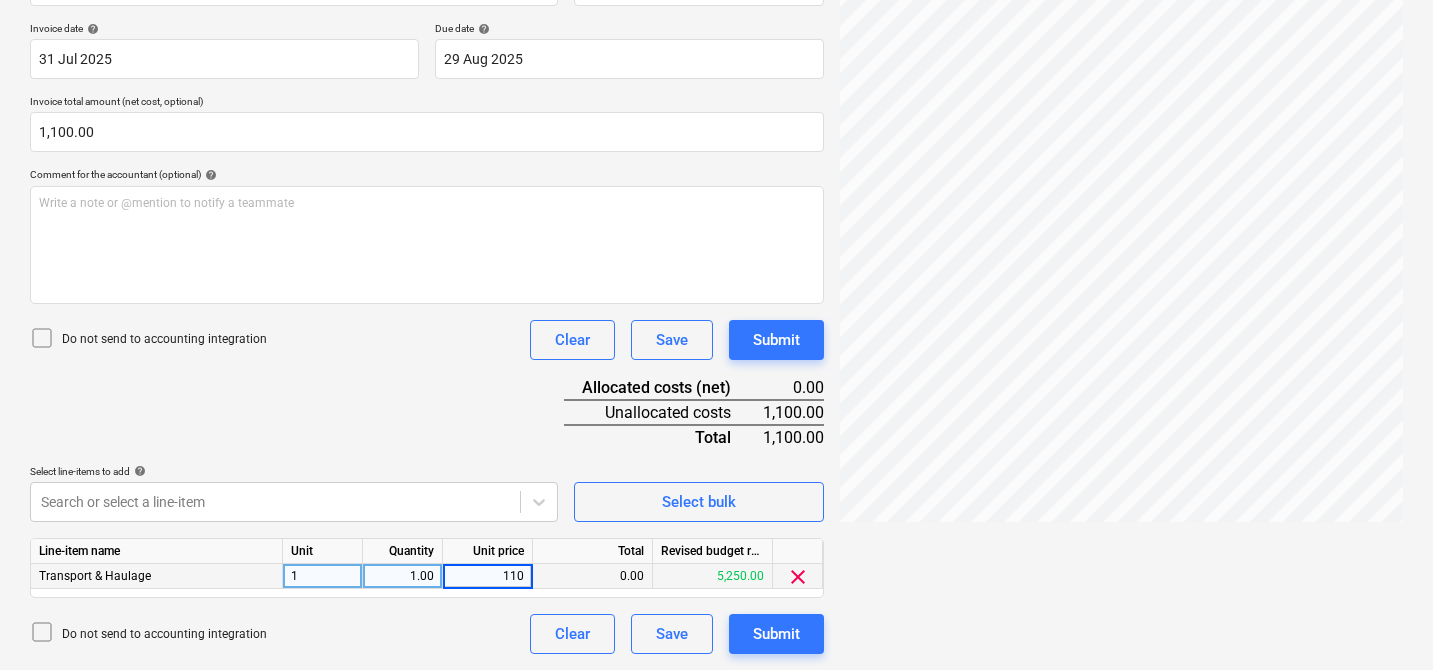 type on "1100" 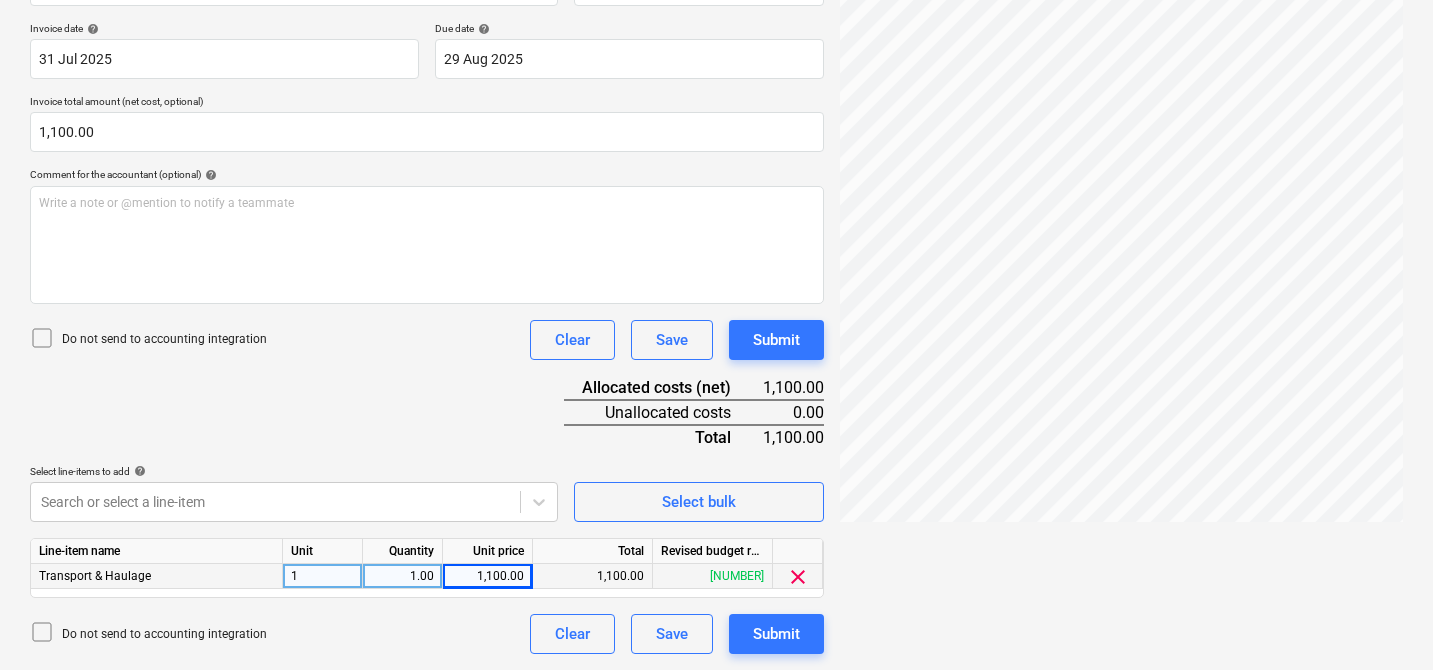 click on "Document name help 976573 Invoice number  (optional) help 976573 Invoice date help 31 Jul 2025 31.07.2025 Press the down arrow key to interact with the calendar and
select a date. Press the question mark key to get the keyboard shortcuts for changing dates. Due date help 29 Aug 2025 29.08.2025 Press the down arrow key to interact with the calendar and
select a date. Press the question mark key to get the keyboard shortcuts for changing dates. Invoice total amount (net cost, optional) 1,100.00 Comment for the accountant (optional) help Write a note or @mention to notify a teammate ﻿ Do not send to accounting integration Clear Save Submit Allocated costs (net) 1,100.00 Unallocated costs 0.00 Total 1,100.00 Select line-items to add help Search or select a line-item Select bulk Line-item name Unit Quantity Unit price Total Revised budget remaining  Transport & Haulage 1 1.00 1,100.00 1,100.00 4,150.00 clear Do not send to accounting integration Clear Save Submit" at bounding box center (427, 301) 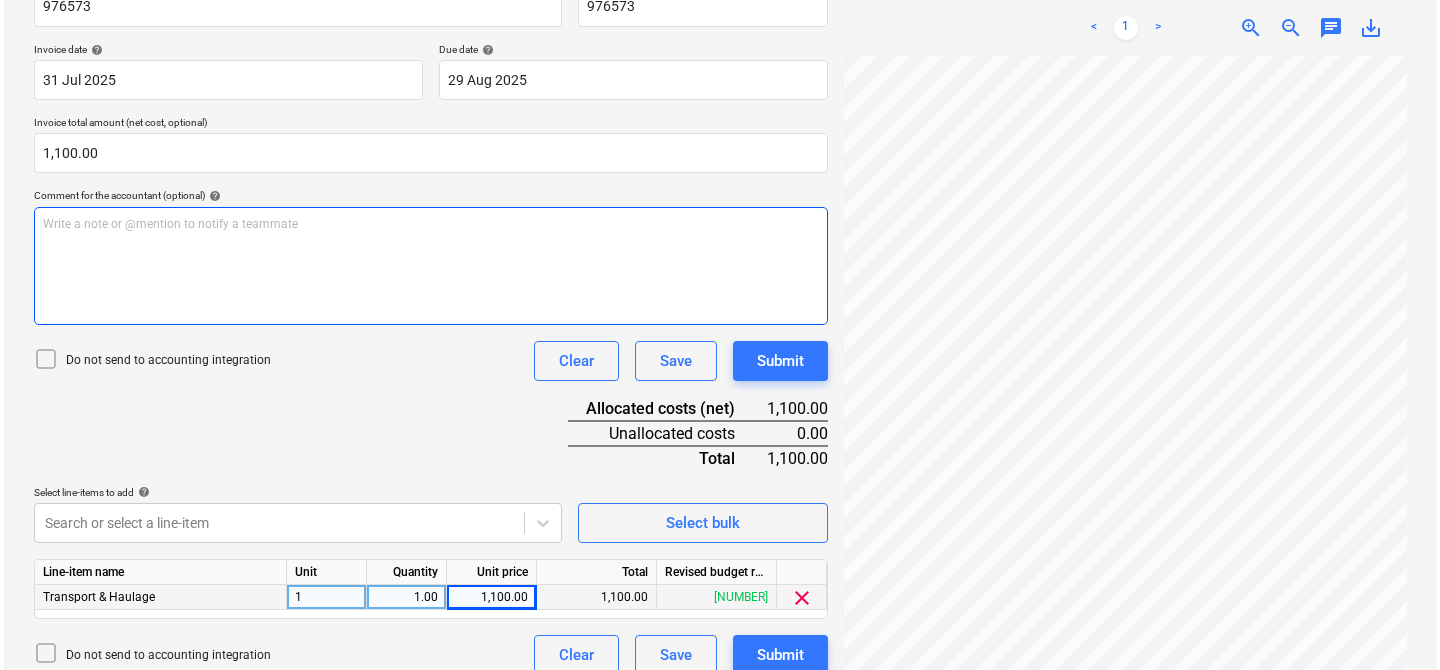 scroll, scrollTop: 362, scrollLeft: 0, axis: vertical 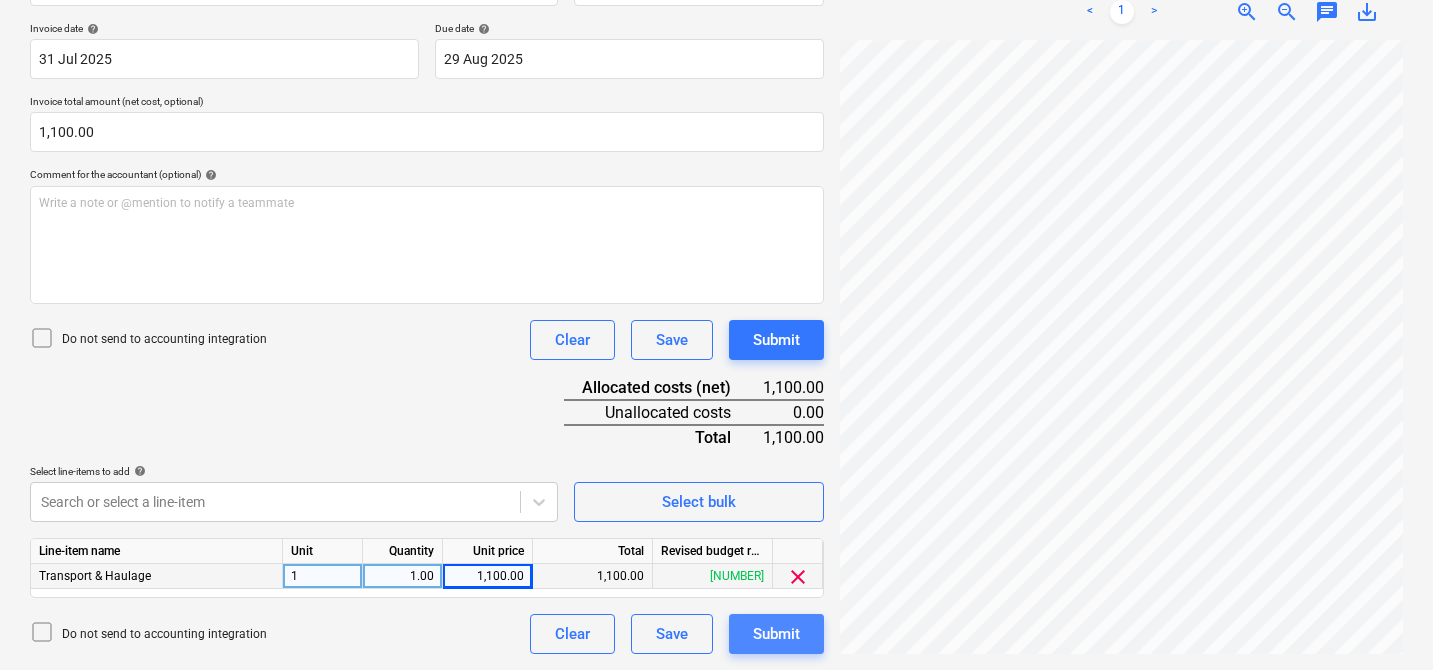 click on "Submit" at bounding box center (776, 634) 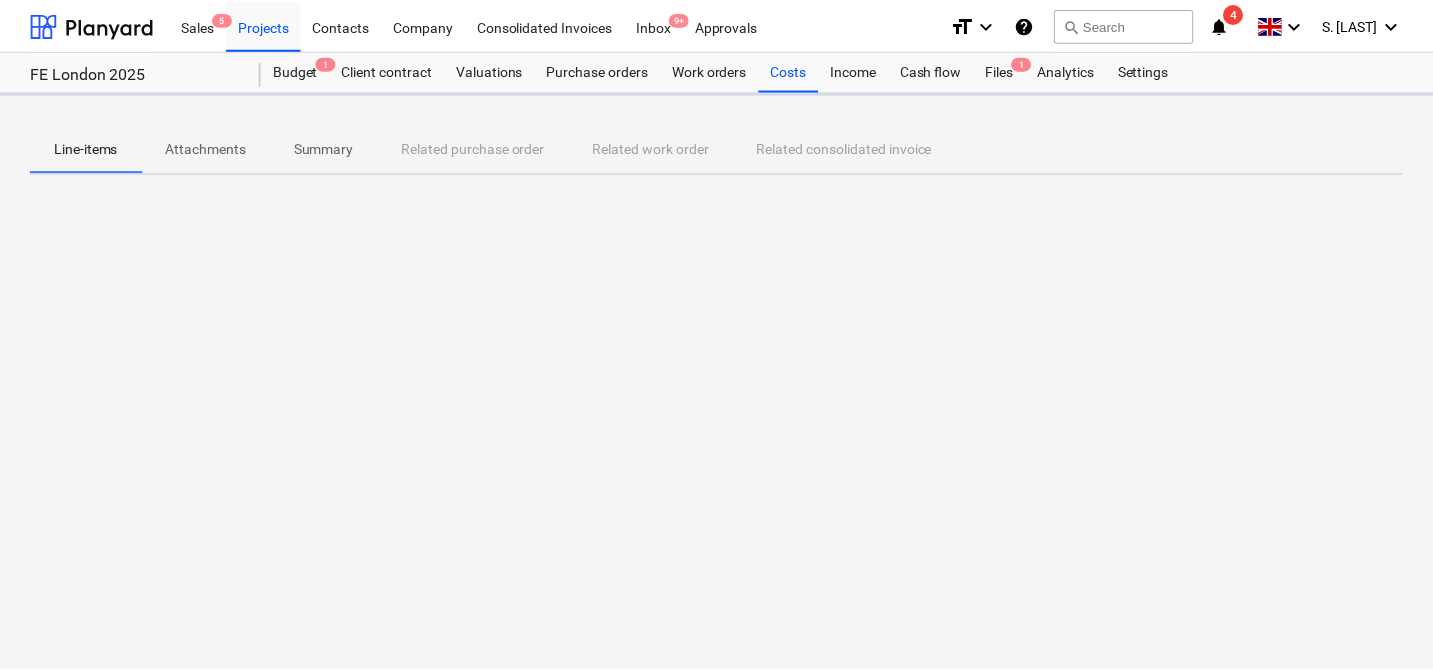 scroll, scrollTop: 0, scrollLeft: 0, axis: both 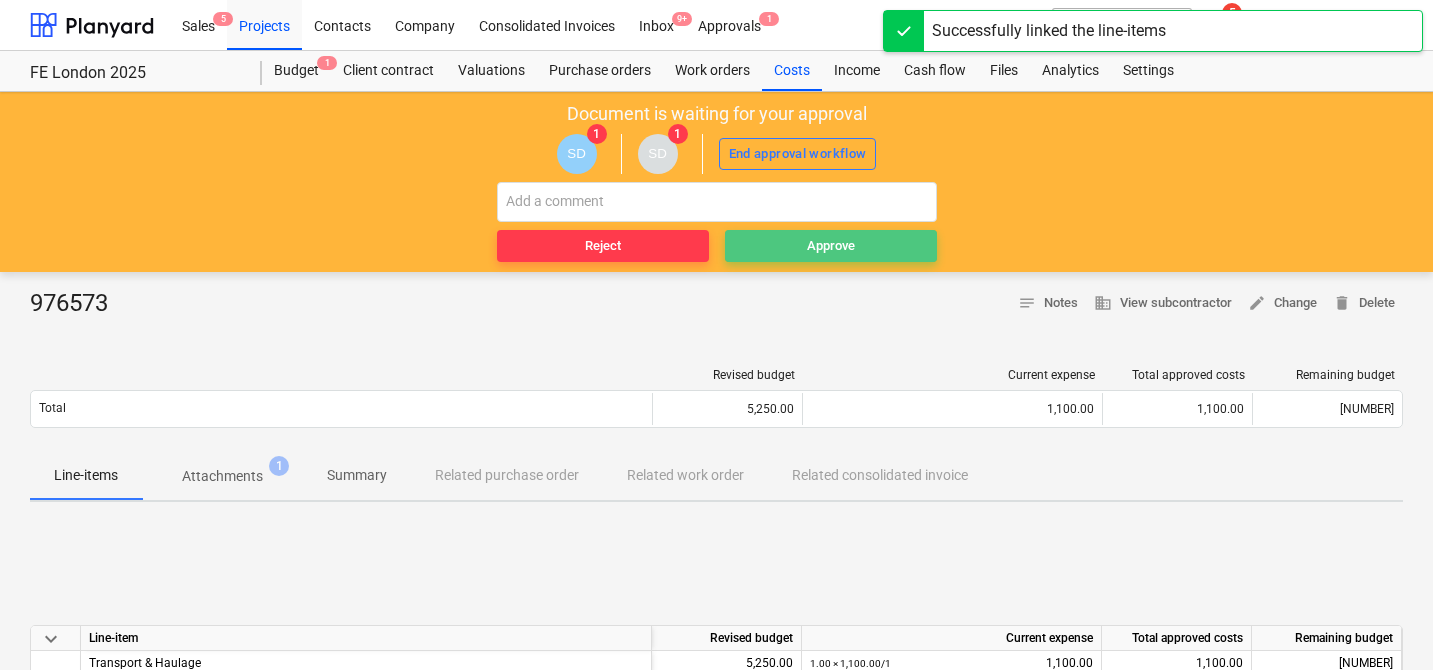 click on "Approve" at bounding box center (831, 246) 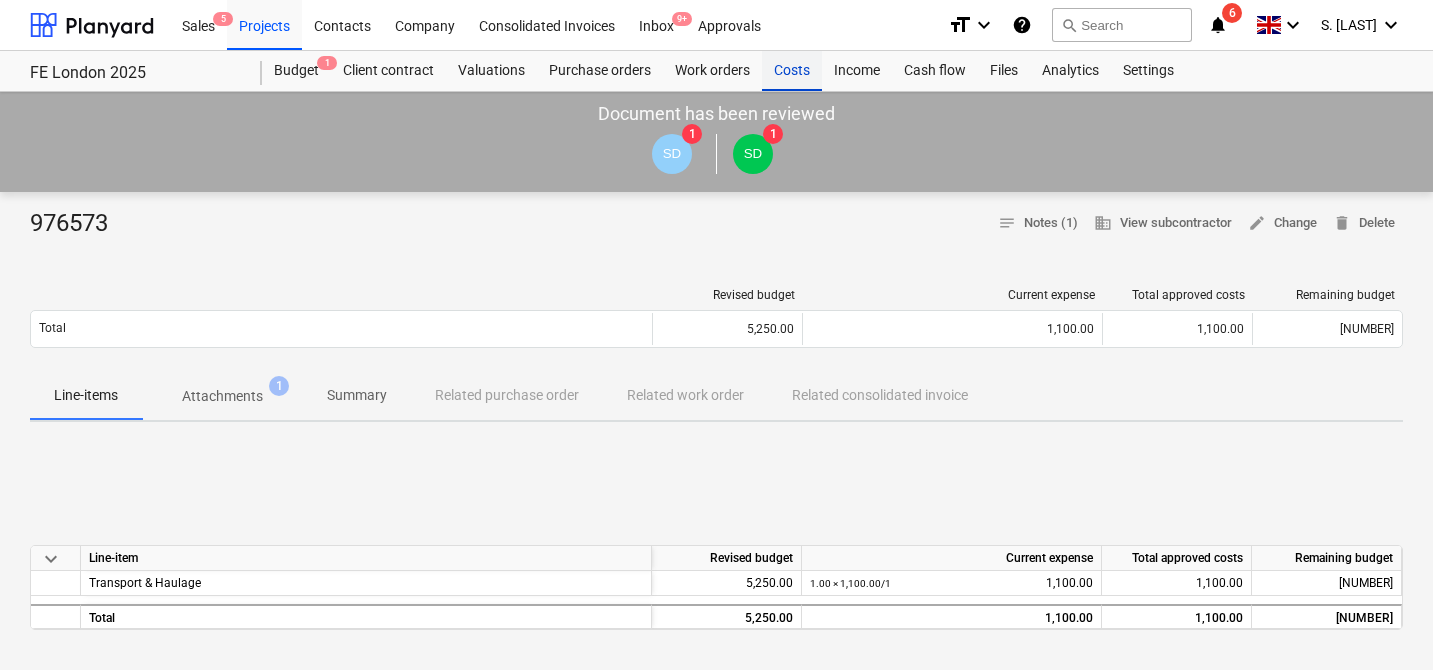 click on "Costs" at bounding box center [792, 71] 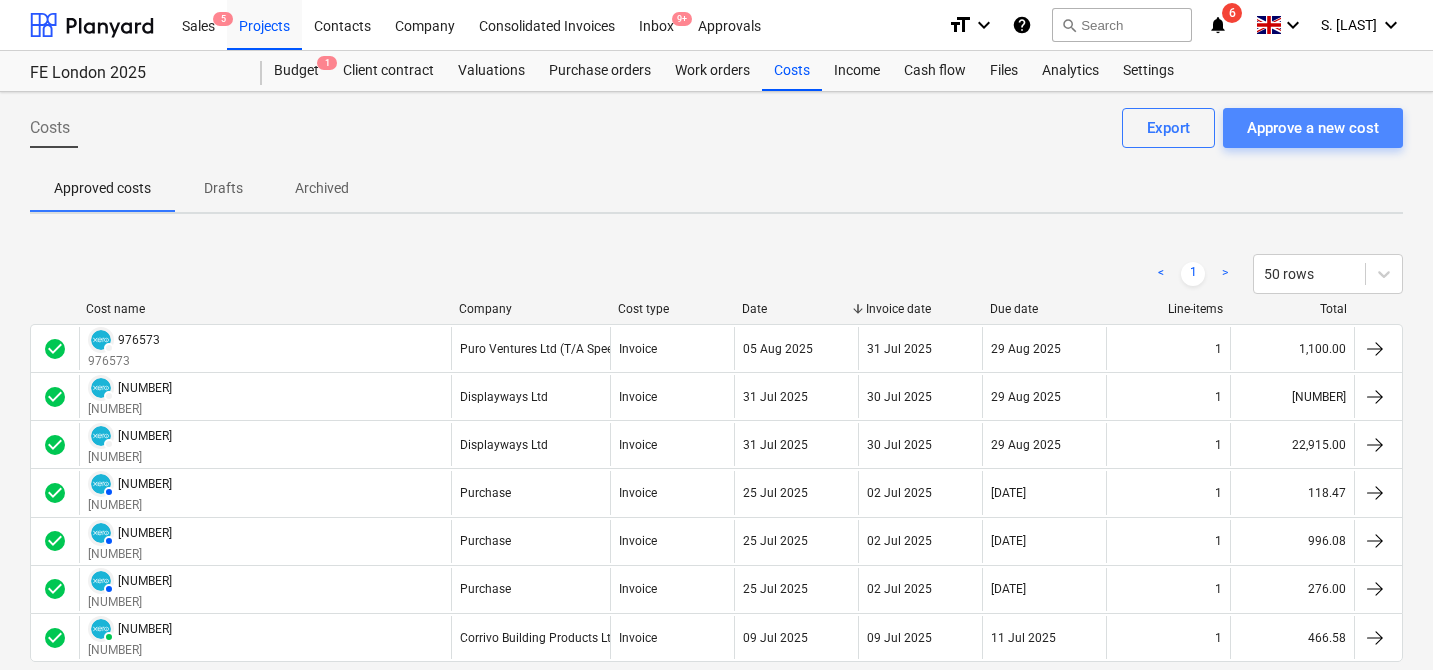 click on "Approve a new cost" at bounding box center [1313, 128] 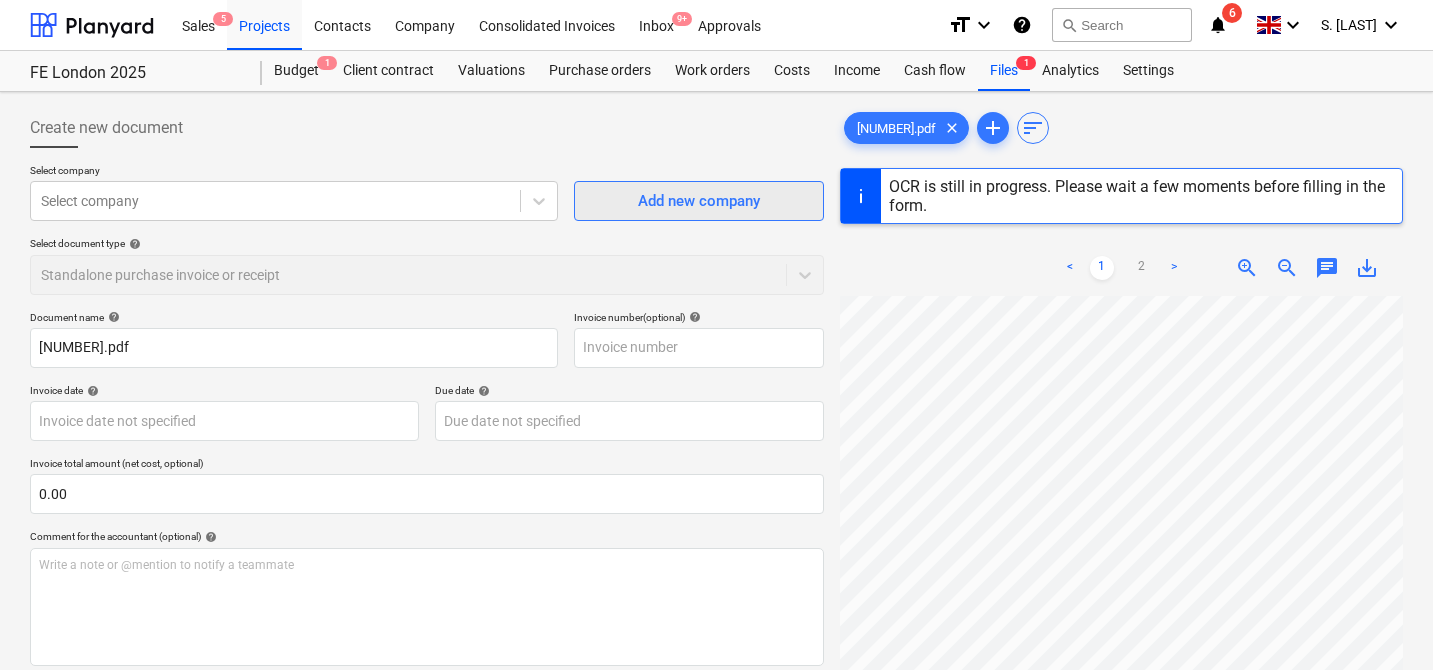 type on "976178" 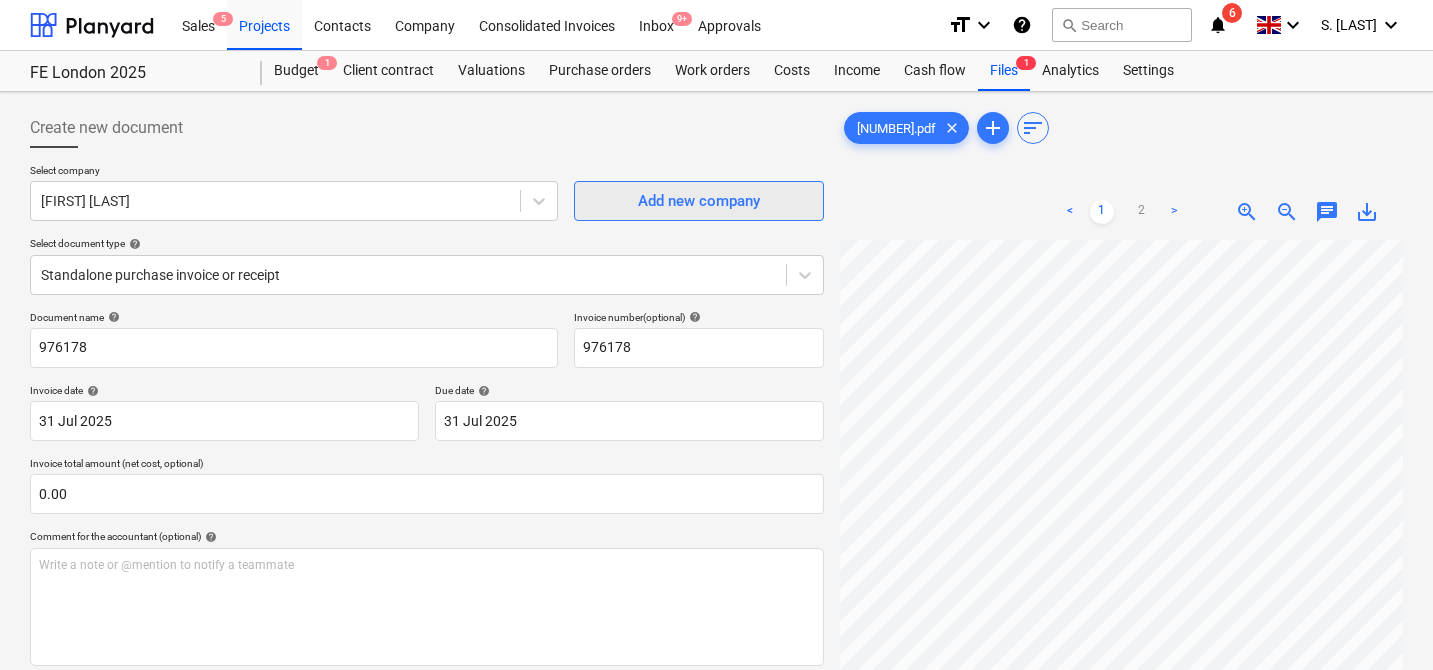 scroll, scrollTop: 8, scrollLeft: 0, axis: vertical 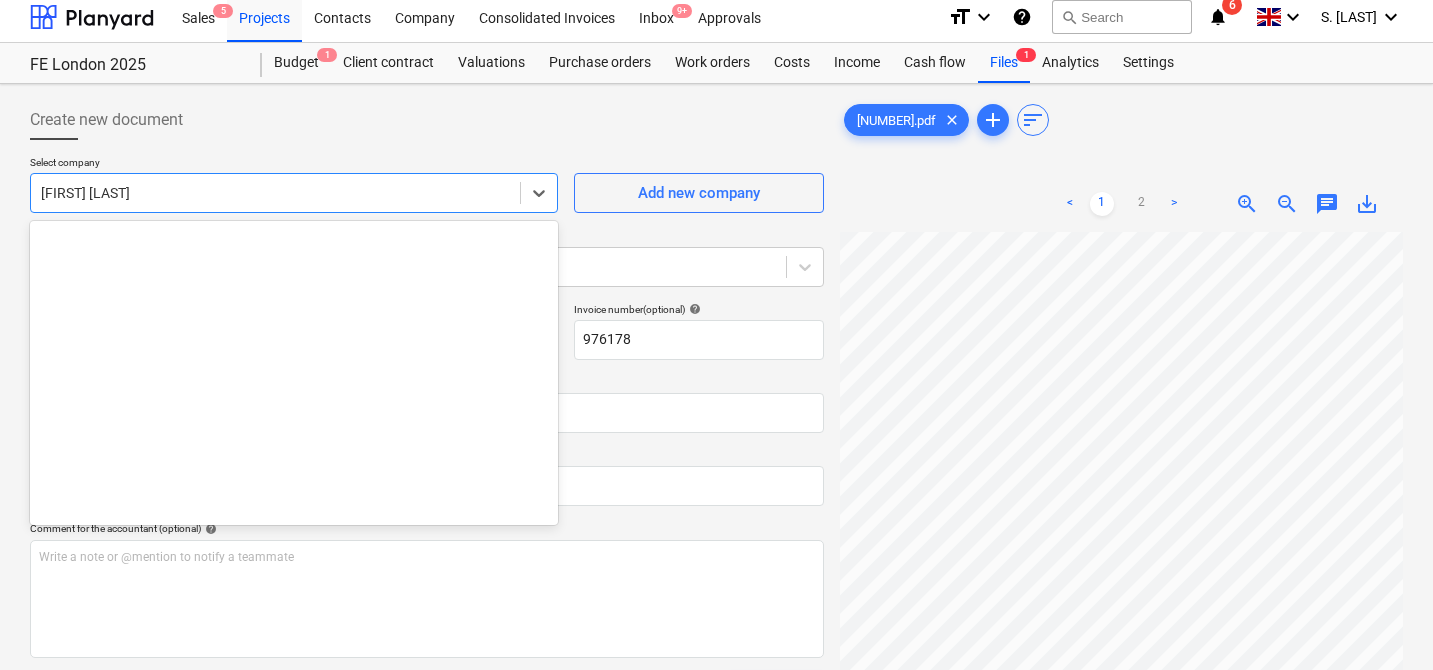 click at bounding box center [275, 193] 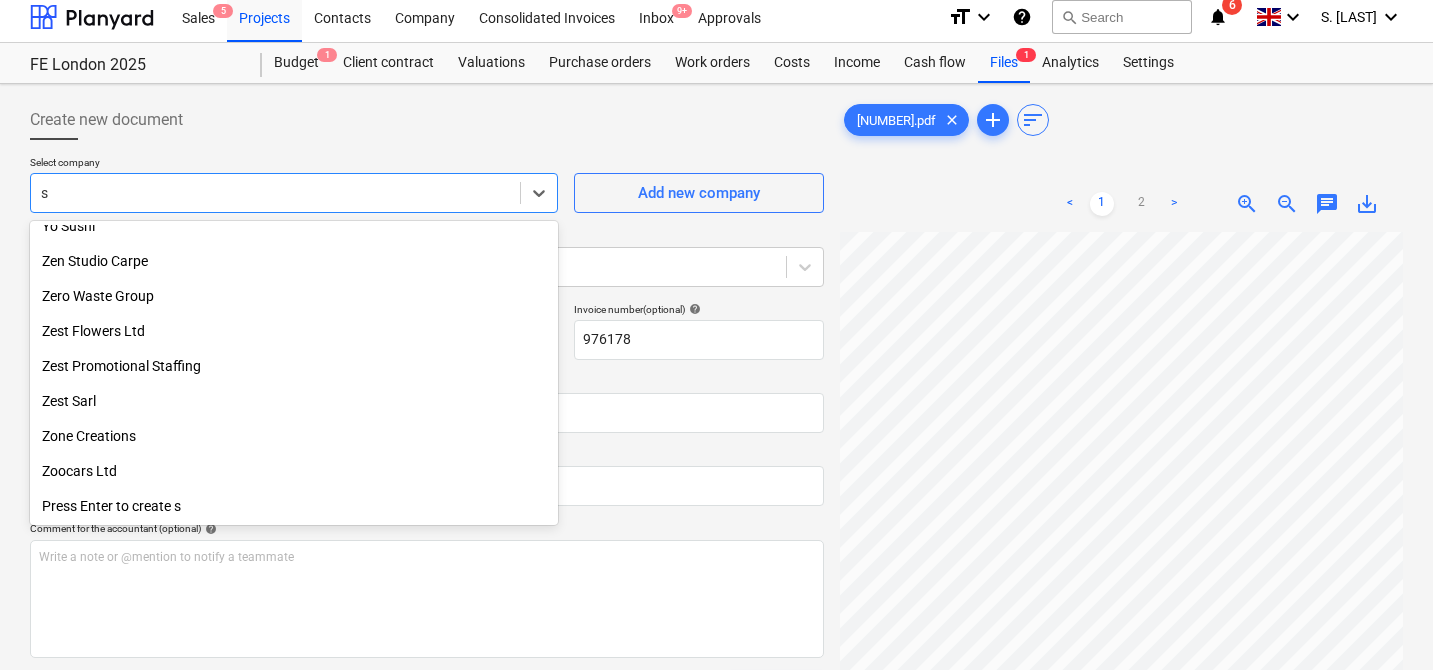 scroll, scrollTop: 90630, scrollLeft: 0, axis: vertical 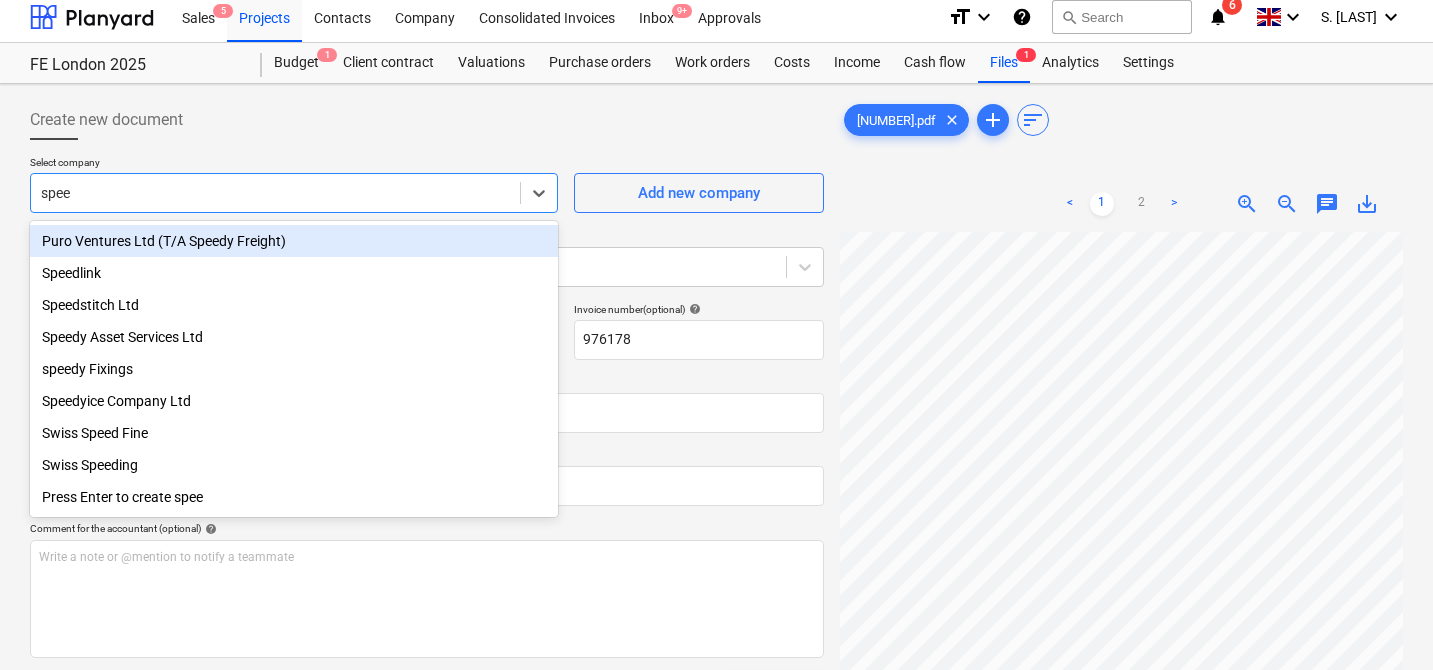 type on "speed" 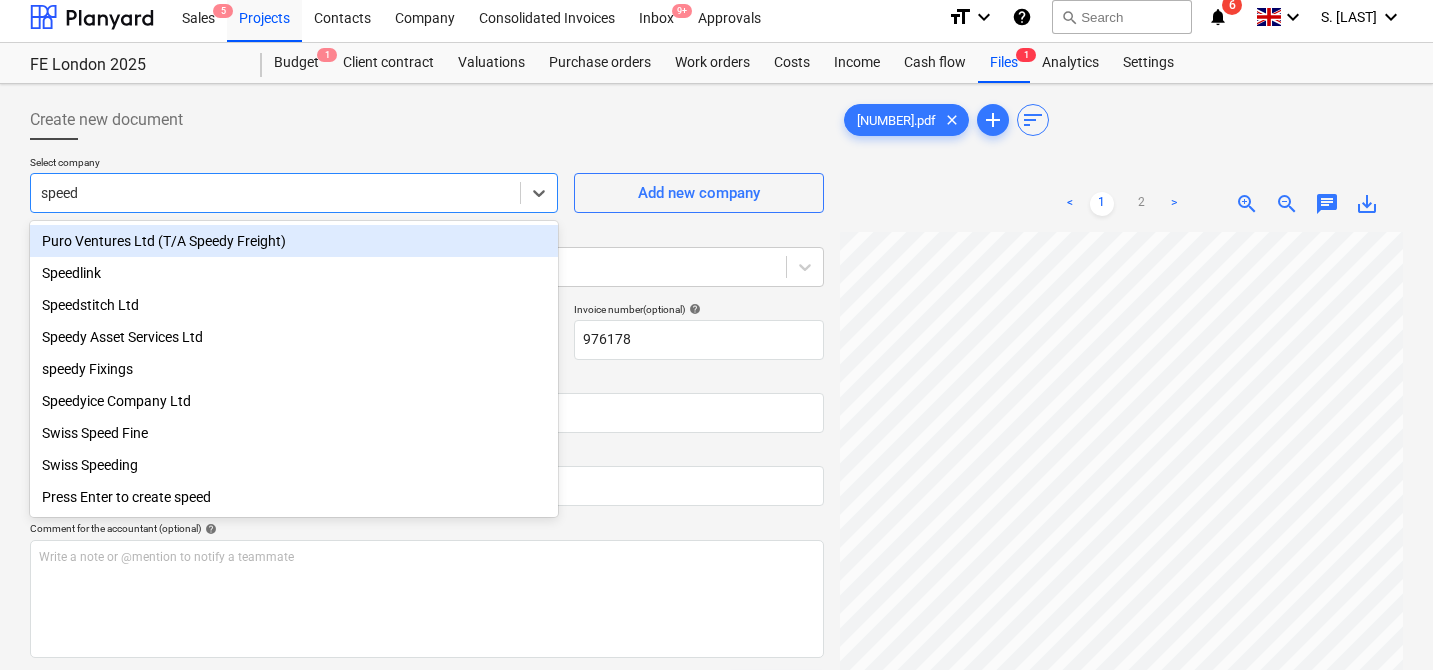 type 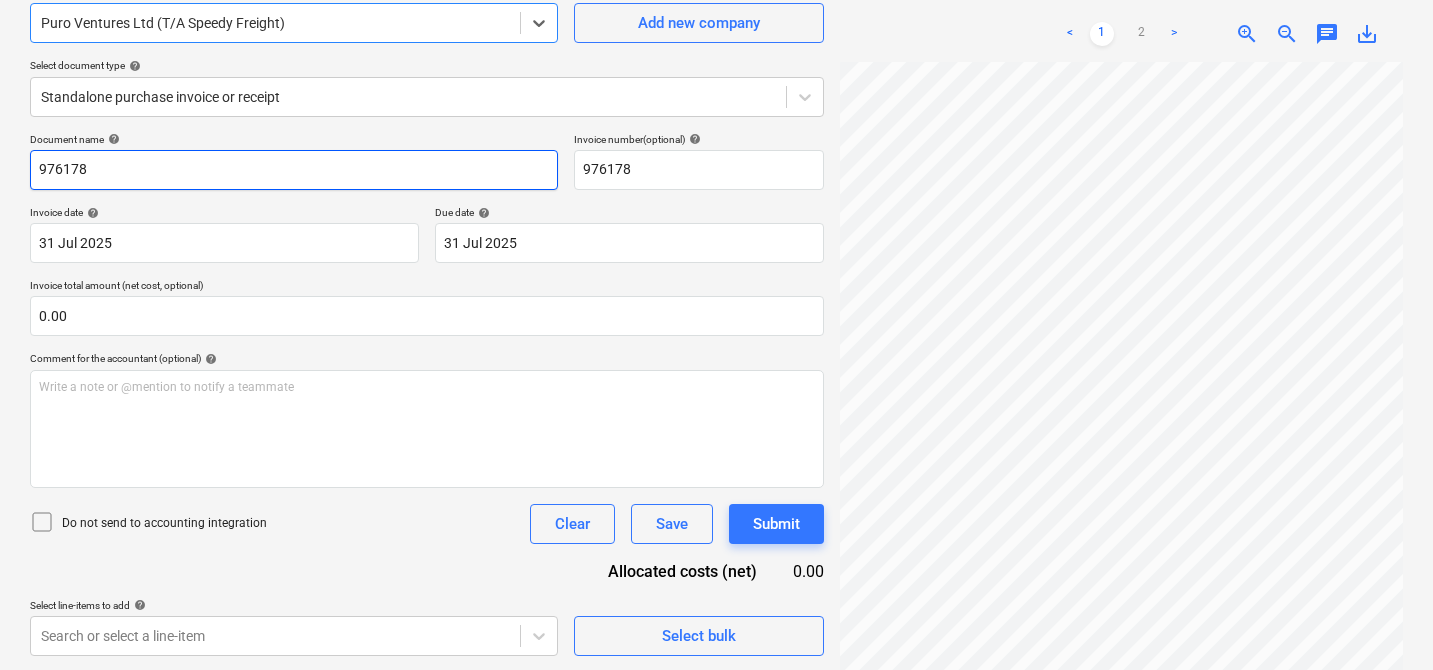 scroll, scrollTop: 200, scrollLeft: 0, axis: vertical 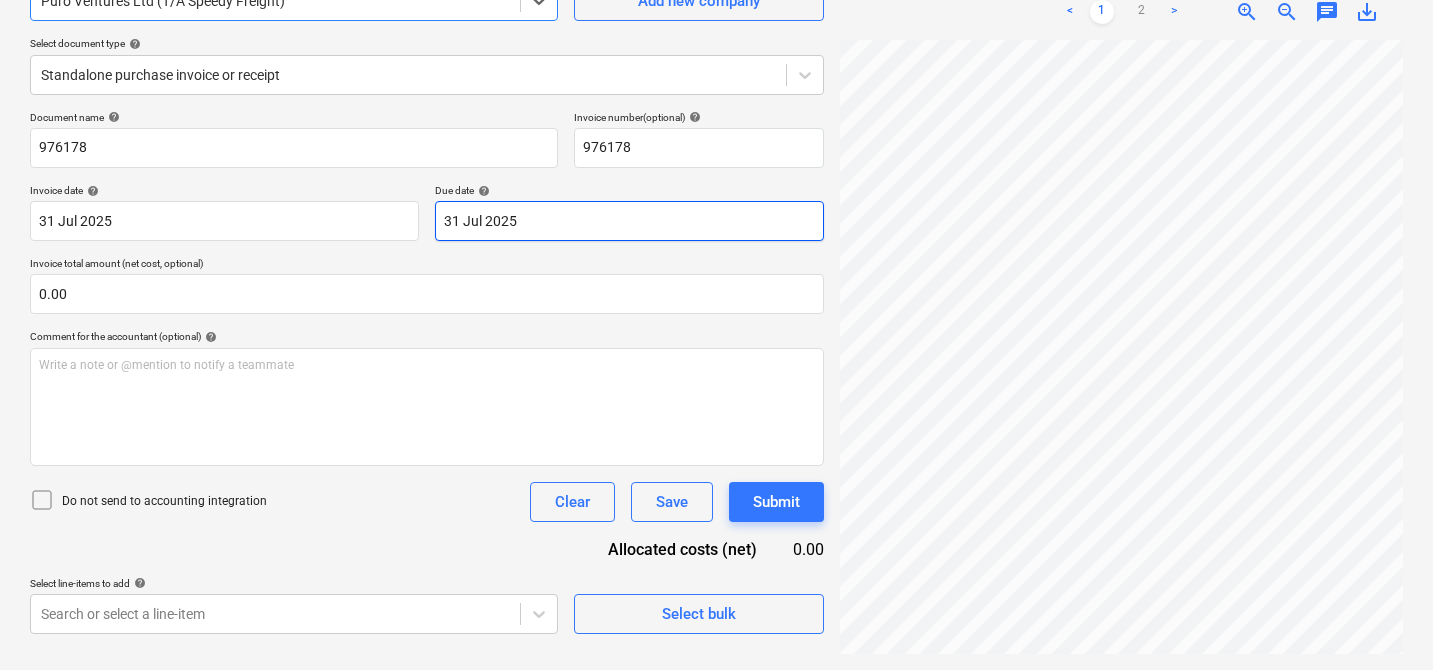 click on "Sales 5 Projects Contacts Company Consolidated Invoices Inbox 9+ Approvals format_size keyboard_arrow_down help search Search notifications 6 keyboard_arrow_down S. [LAST] keyboard_arrow_down FE London 2025 Budget 1 Client contract Valuations Purchase orders Work orders Costs Income Cash flow Files 1 Analytics Settings Create new document Select company option Puro Ventures Ltd (T/A Speedy Freight) , selected. Select is focused ,type to refine list, press Down to open the menu, Puro Ventures Ltd (T/A Speedy Freight) Add new company Select document type help Standalone purchase invoice or receipt Document name help 976178 Invoice number (optional) help 976178 Invoice date help 31 Jul 2025 31.07.2025 Press the down arrow key to interact with the calendar and select a date. Press the question mark key to get the keyboard shortcuts for changing dates. Due date help 31 Jul 2025 31.07.2025 Invoice total amount (net cost, optional) 0.00 Comment for the accountant (optional) help" at bounding box center [716, 135] 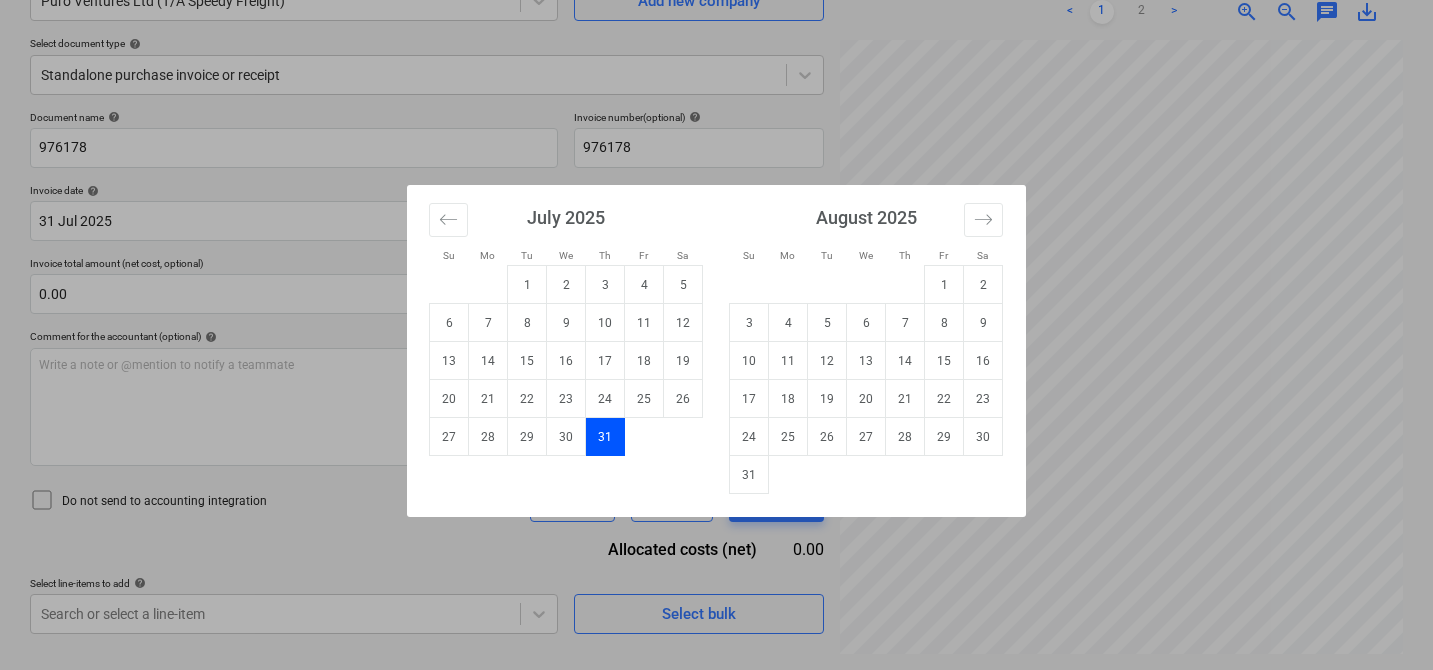 click on "Su Mo Tu We Th Fr Sa Su Mo Tu We Th Fr Sa June 2025 1 2 3 4 5 6 7 8 9 10 11 12 13 14 15 16 17 18 19 20 21 22 23 24 25 26 27 28 29 30 July 2025 1 2 3 4 5 6 7 8 9 10 11 12 13 14 15 16 17 18 19 20 21 22 23 24 25 26 27 28 29 30 31 August 2025 1 2 3 4 5 6 7 8 9 10 11 12 13 14 15 16 17 18 19 20 21 22 23 24 25 26 27 28 29 30 31 September 2025 1 2 3 4 5 6 7 8 9 10 11 12 13 14 15 16 17 18 19 20 21 22 23 24 25 26 27 28 29 30" at bounding box center (716, 335) 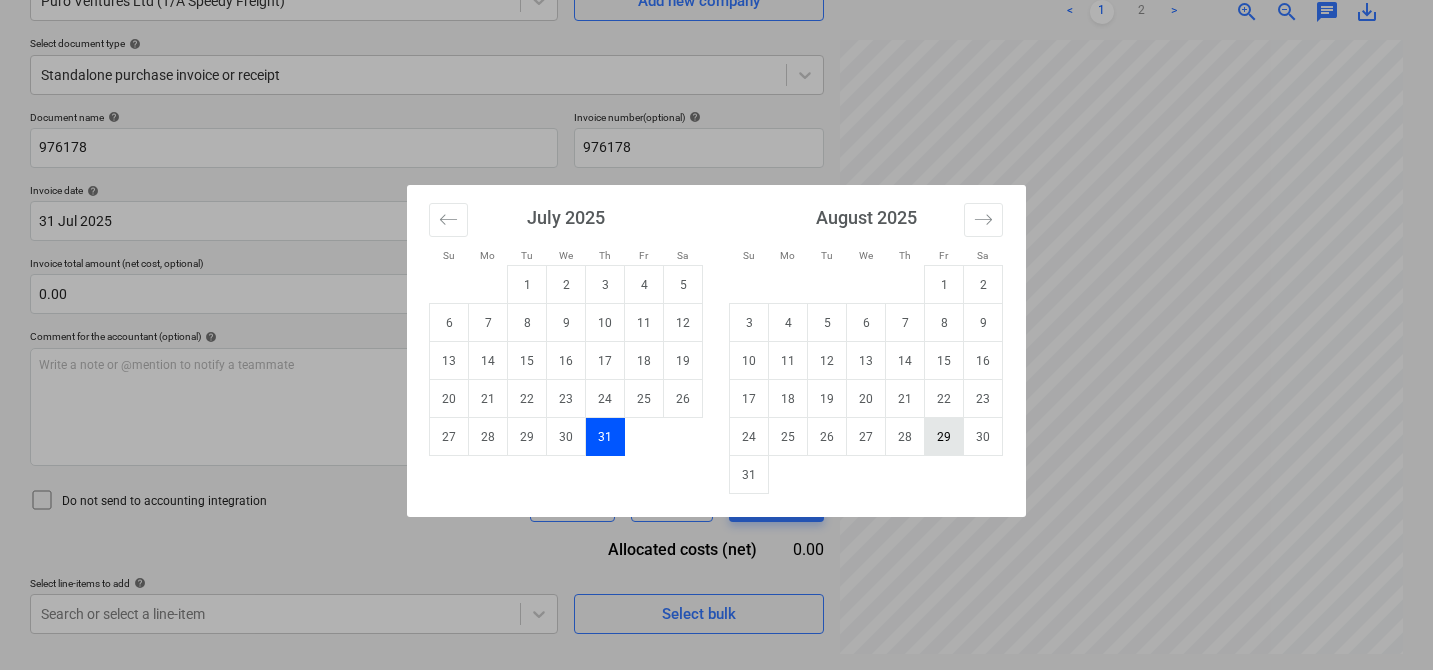 click on "29" at bounding box center (944, 437) 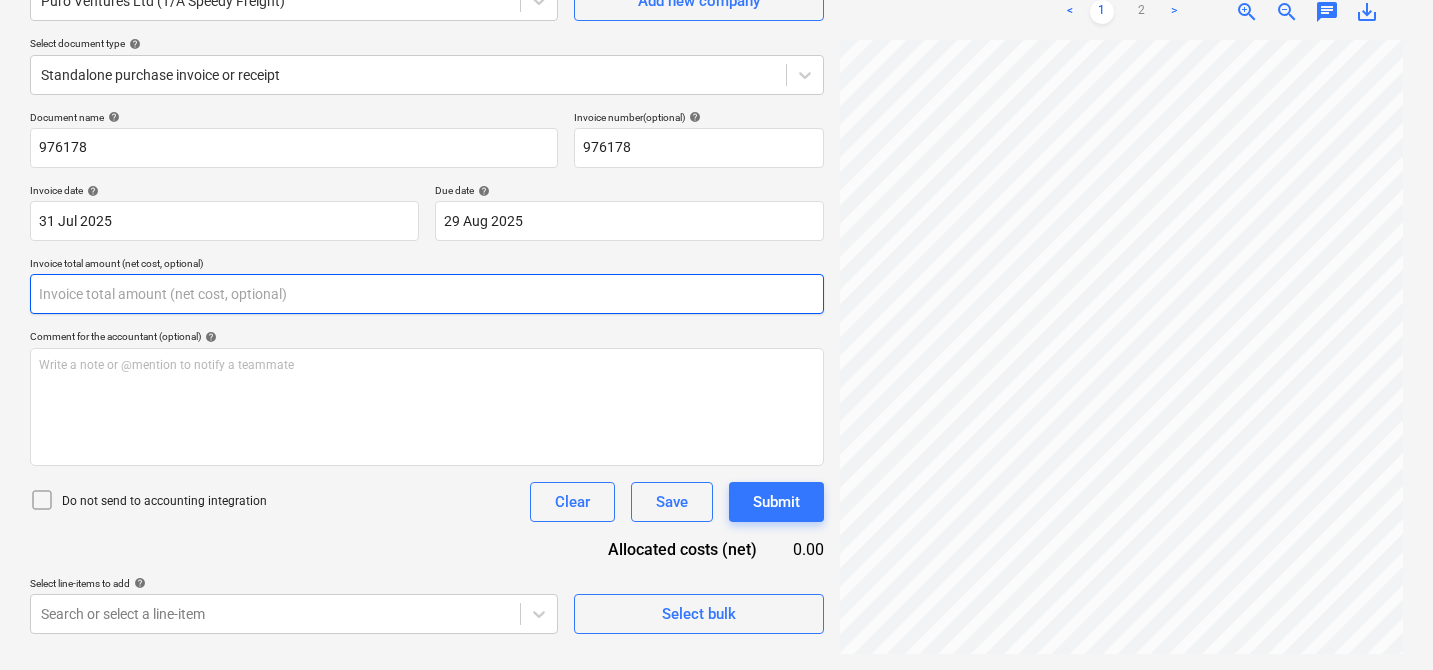 click at bounding box center (427, 294) 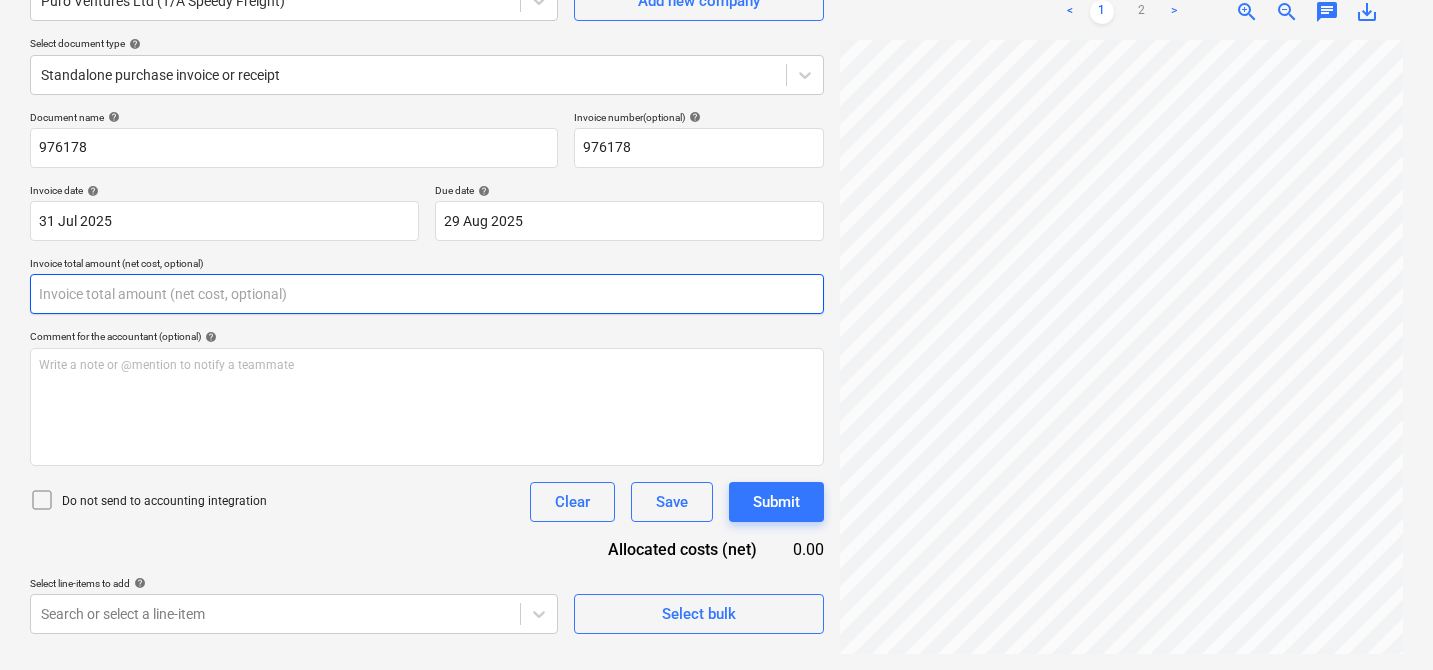 scroll, scrollTop: 244, scrollLeft: 0, axis: vertical 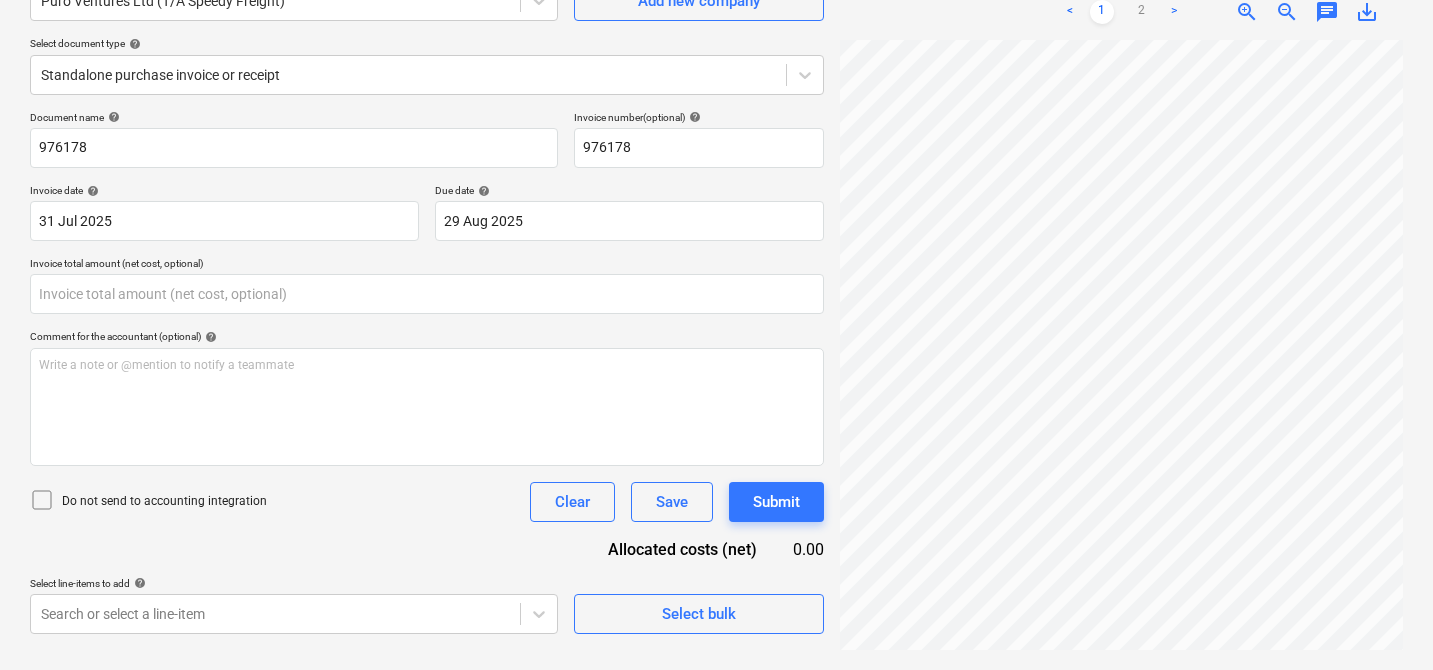 type on "0.00" 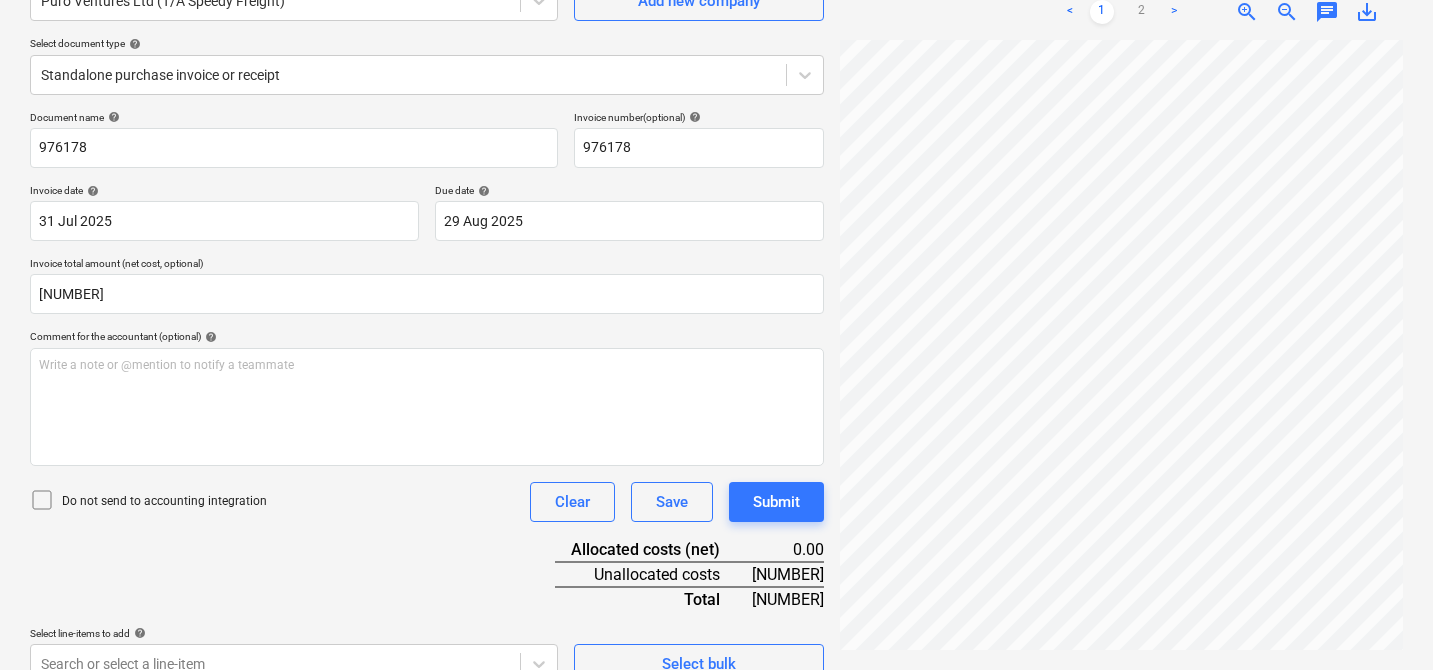 type on "[NUMBER]" 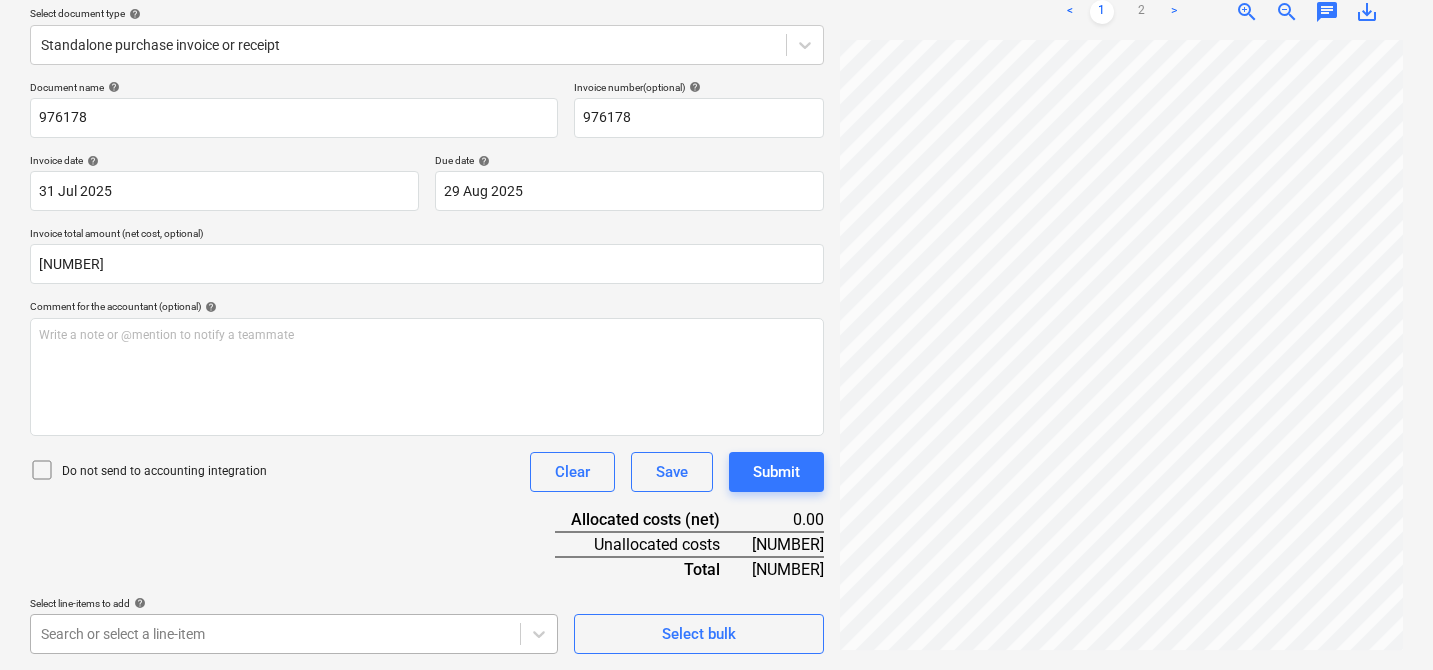 scroll, scrollTop: 526, scrollLeft: 0, axis: vertical 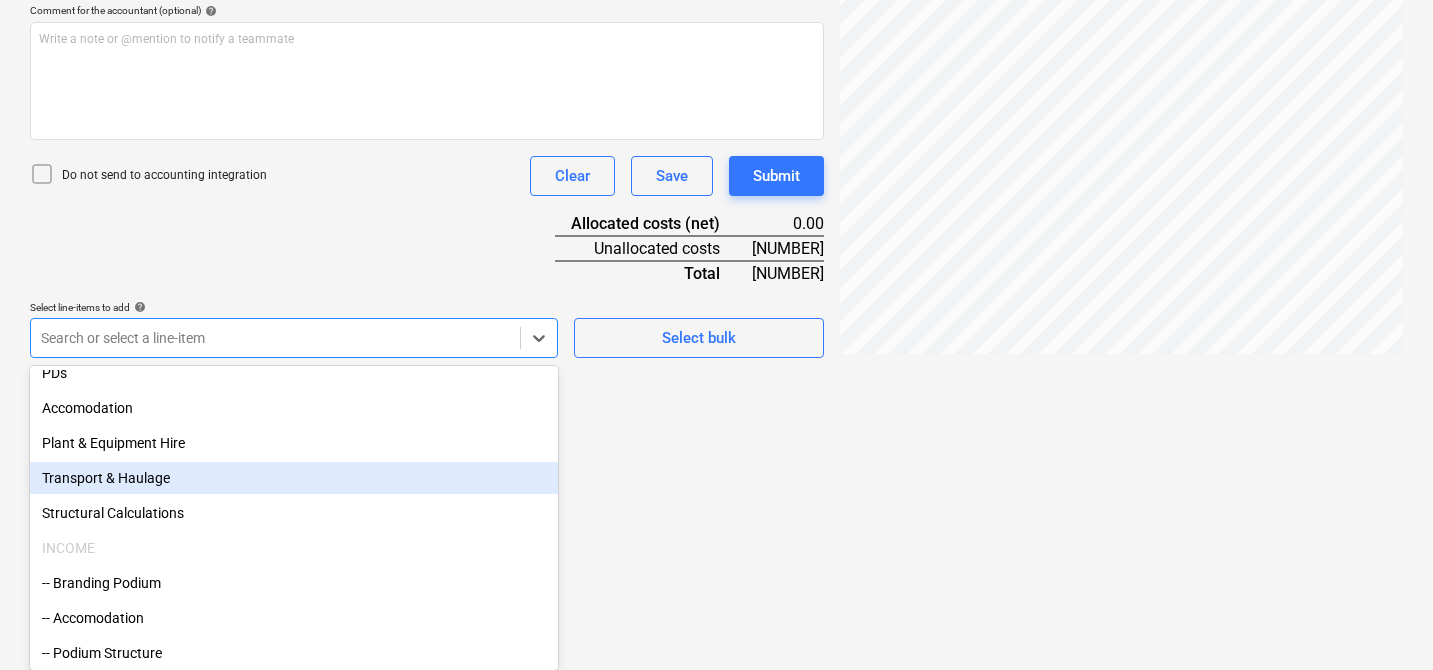 drag, startPoint x: 285, startPoint y: 625, endPoint x: 198, endPoint y: 462, distance: 184.76471 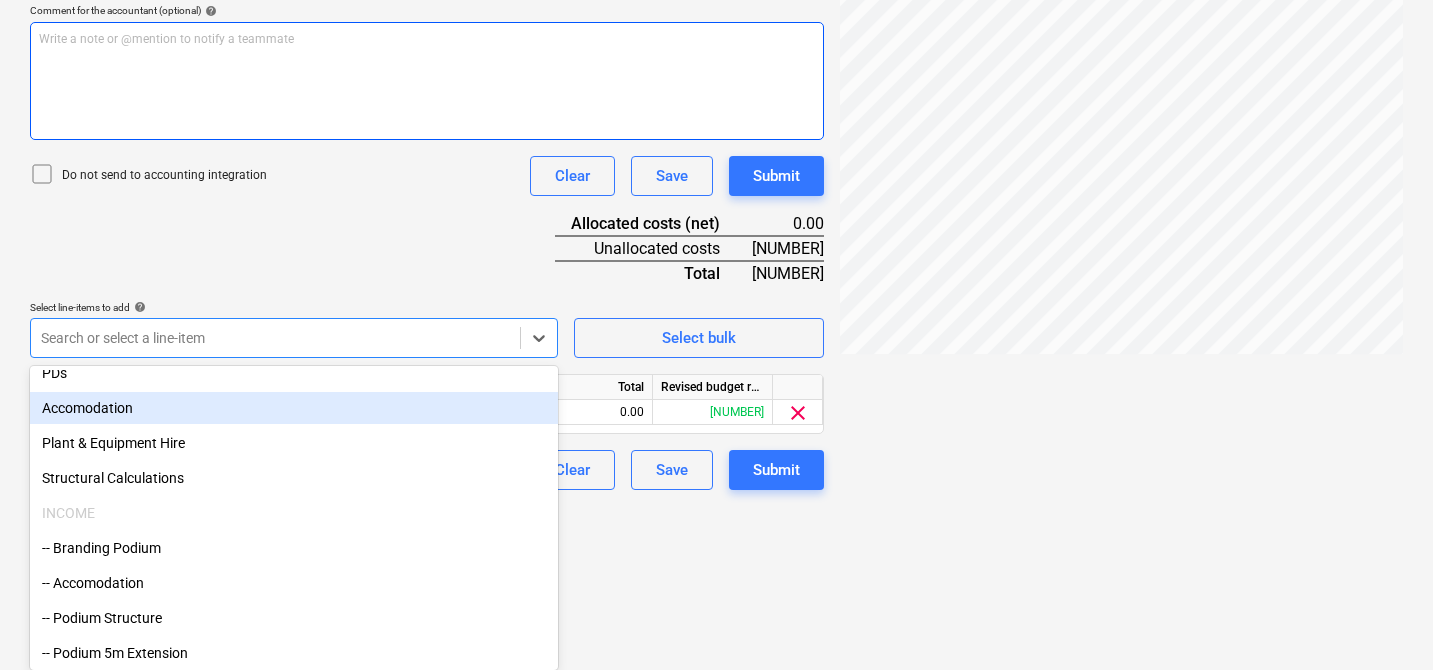 click on "Document name help 976178 Invoice number  (optional) help 976178 Invoice date help 31 Jul 2025 31.07.2025 Press the down arrow key to interact with the calendar and
select a date. Press the question mark key to get the keyboard shortcuts for changing dates. Due date help 29 Aug 2025 29.08.2025 Press the down arrow key to interact with the calendar and
select a date. Press the question mark key to get the keyboard shortcuts for changing dates. Invoice total amount (net cost, optional) 3,720.33 Comment for the accountant (optional) help Write a note or @mention to notify a teammate ﻿ Do not send to accounting integration Clear Save Submit Allocated costs (net) 0.00 Unallocated costs 3,720.33 Total 3,720.33 Select line-items to add help option   Transport & Haulage, selected. option   Accomodation focused, 12 of 21. 21 results available. Use Up and Down to choose options, press Enter to select the currently focused option, press Escape to exit the menu, press Tab to select the option and exit the menu." at bounding box center (427, 137) 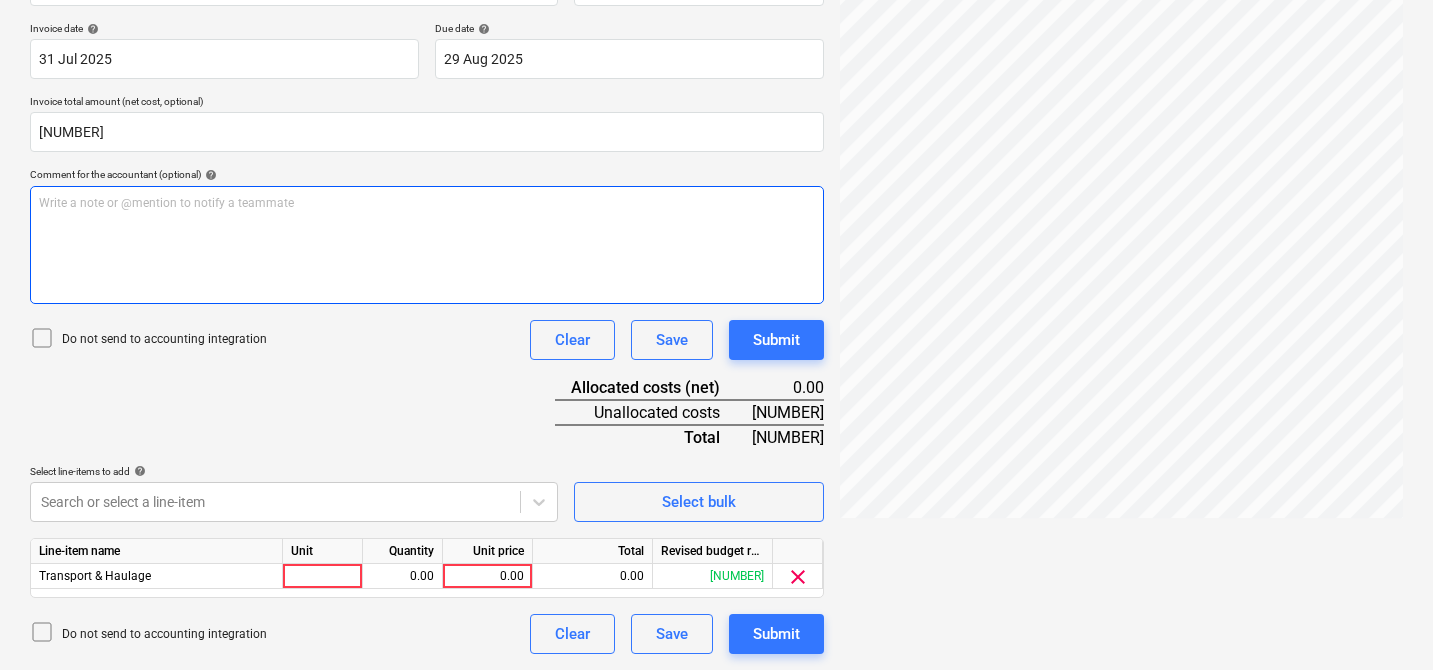 scroll, scrollTop: 362, scrollLeft: 0, axis: vertical 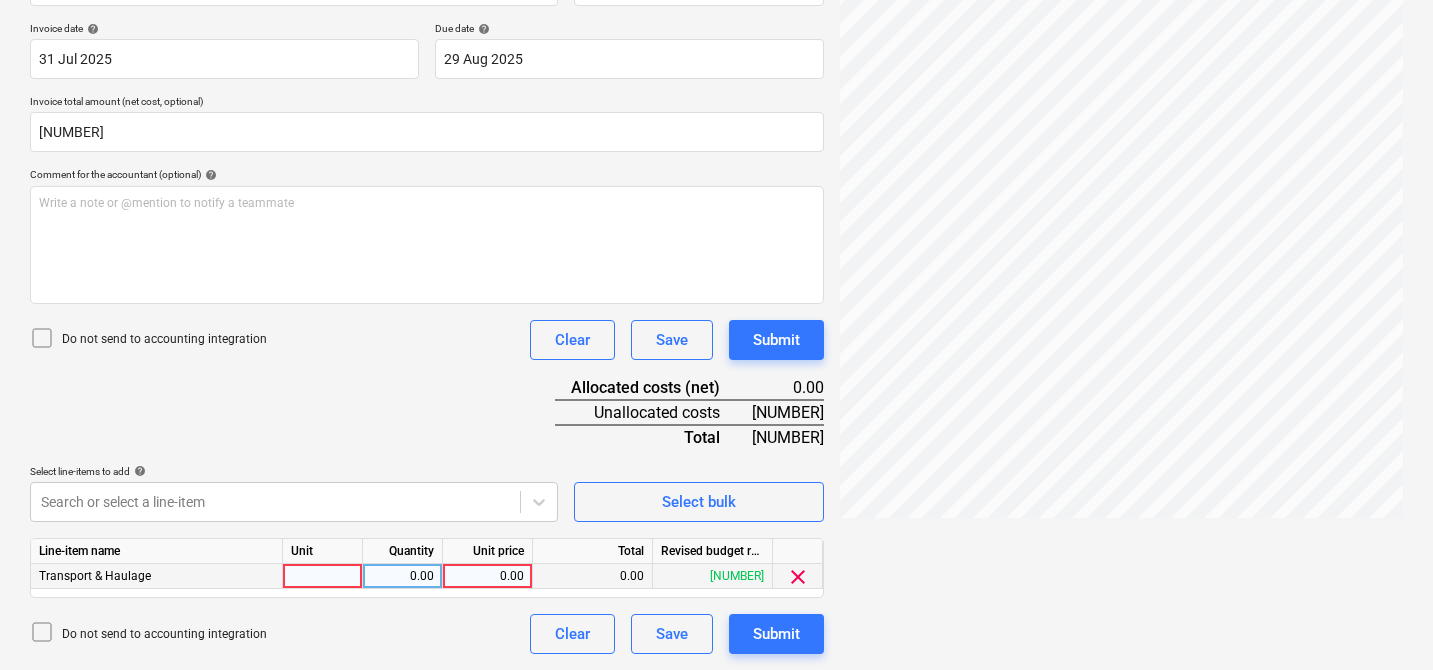 click at bounding box center (323, 576) 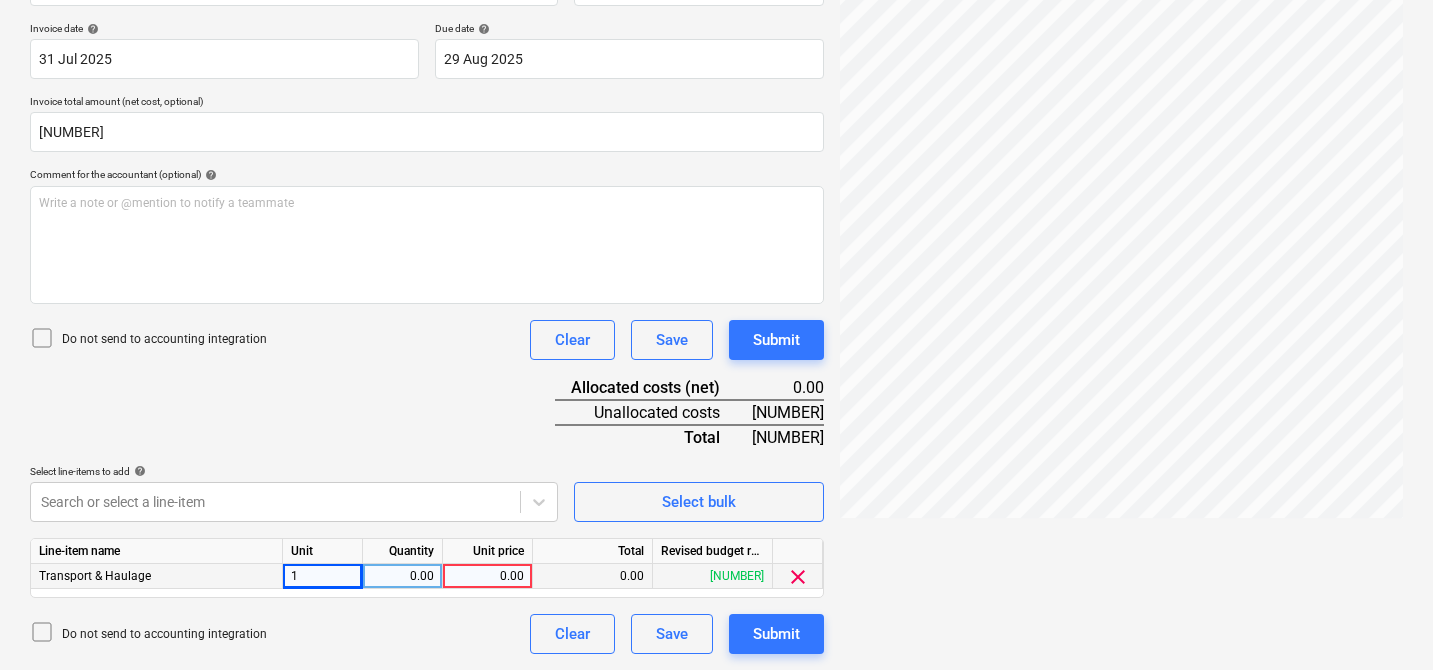 click on "0.00" at bounding box center (402, 576) 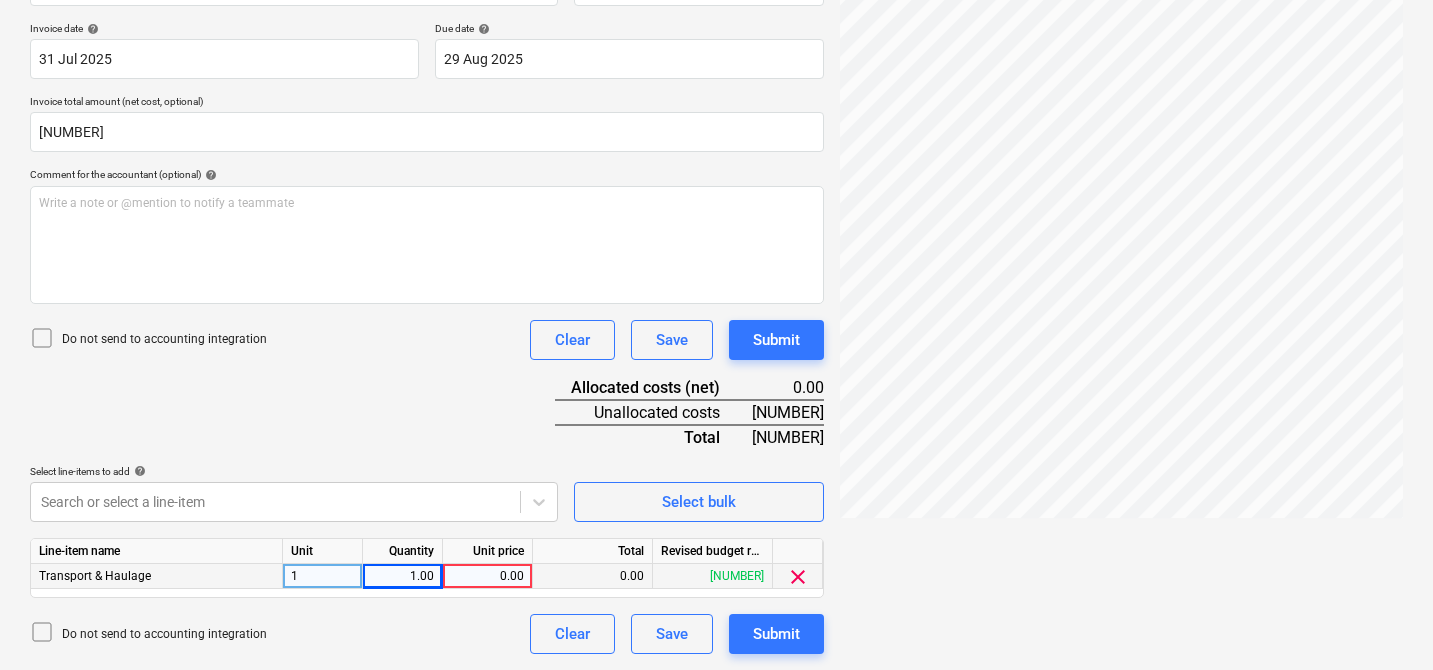 click on "0.00" at bounding box center (487, 576) 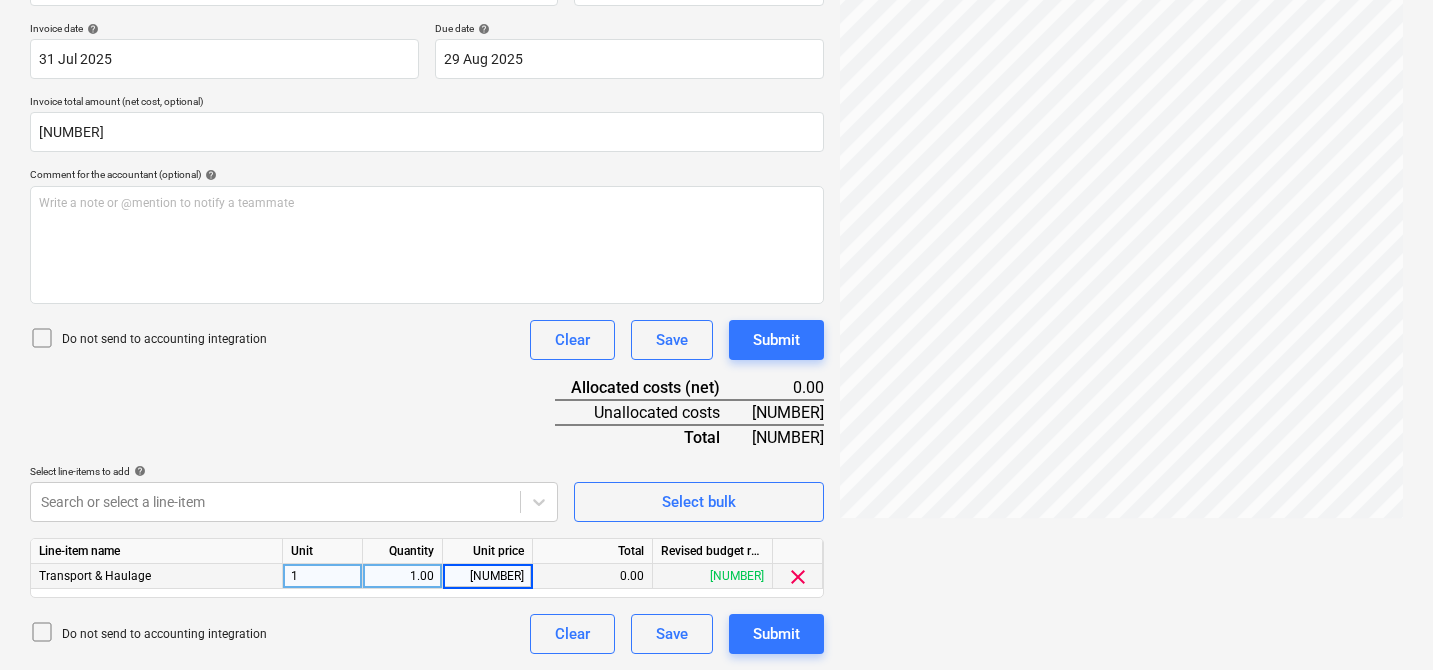 type on "[NUMBER]" 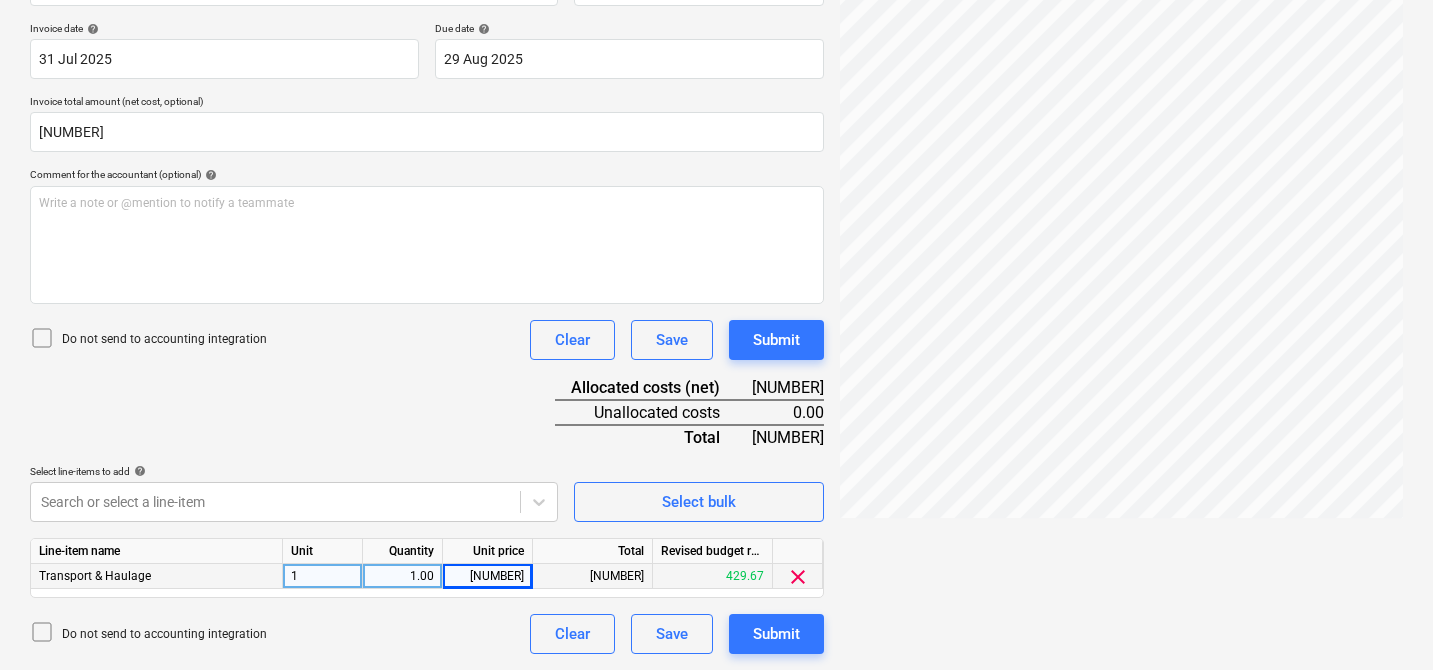 click on "Document name help 976178 Invoice number  (optional) help 976178 Invoice date help 31 Jul 2025 31.07.2025 Press the down arrow key to interact with the calendar and
select a date. Press the question mark key to get the keyboard shortcuts for changing dates. Due date help 29 Aug 2025 29.08.2025 Press the down arrow key to interact with the calendar and
select a date. Press the question mark key to get the keyboard shortcuts for changing dates. Invoice total amount (net cost, optional) 3,720.33 Comment for the accountant (optional) help Write a note or @mention to notify a teammate ﻿ Do not send to accounting integration Clear Save Submit Allocated costs (net) 3,720.33 Unallocated costs 0.00 Total 3,720.33 Select line-items to add help Search or select a line-item Select bulk Line-item name Unit Quantity Unit price Total Revised budget remaining  Transport & Haulage 1 1.00 3,720.33 3,720.33 429.67 clear Do not send to accounting integration Clear Save Submit" at bounding box center (427, 301) 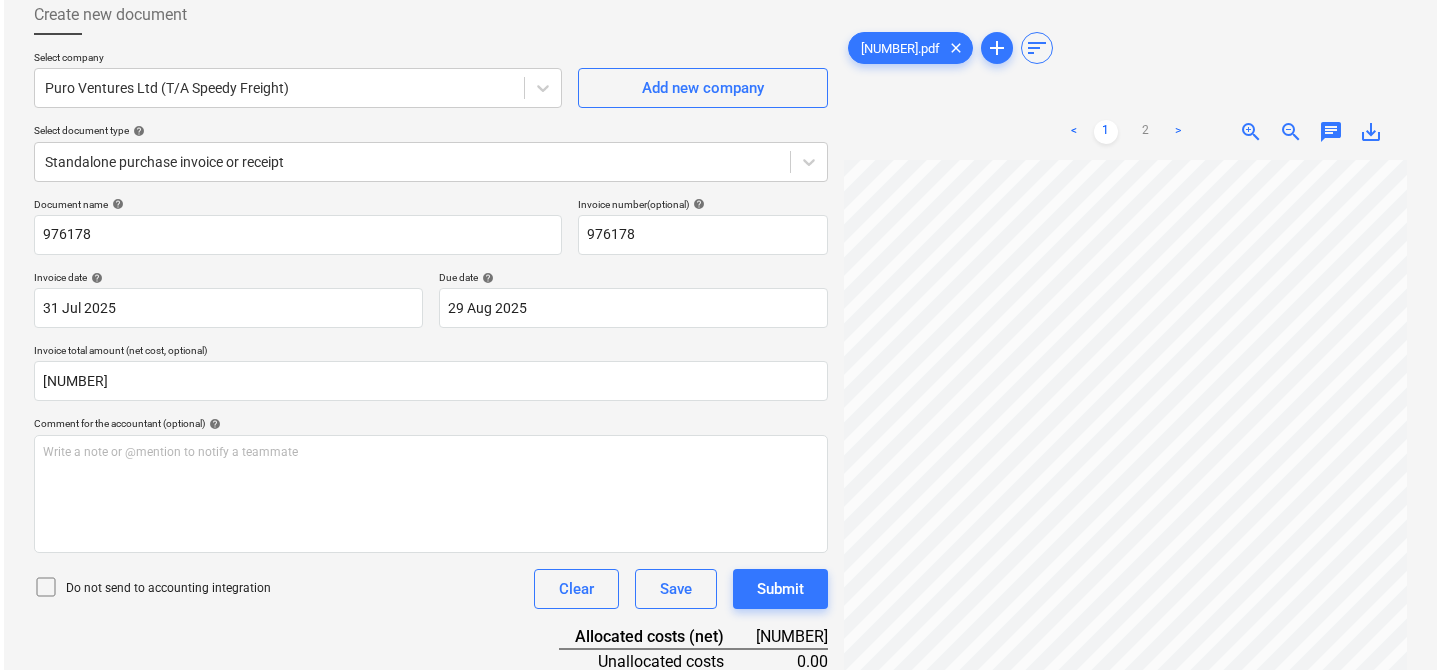 scroll, scrollTop: 362, scrollLeft: 0, axis: vertical 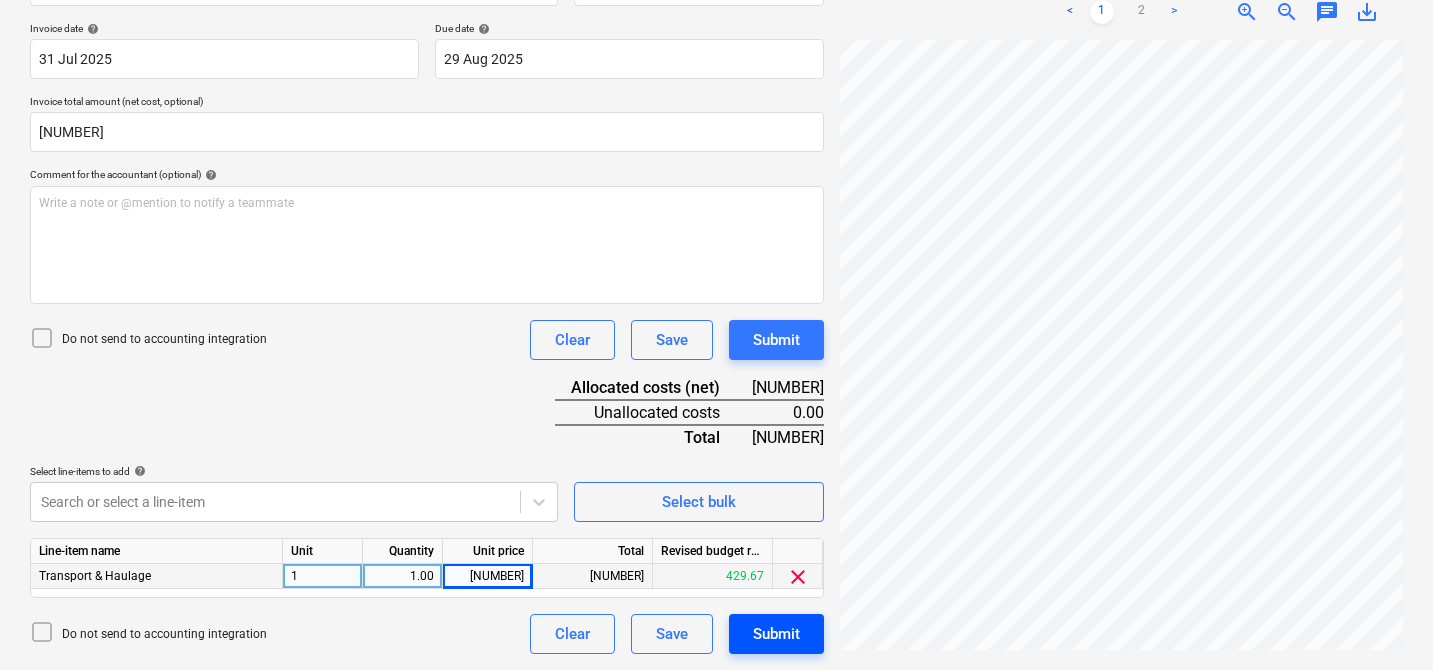 click on "Submit" at bounding box center (776, 634) 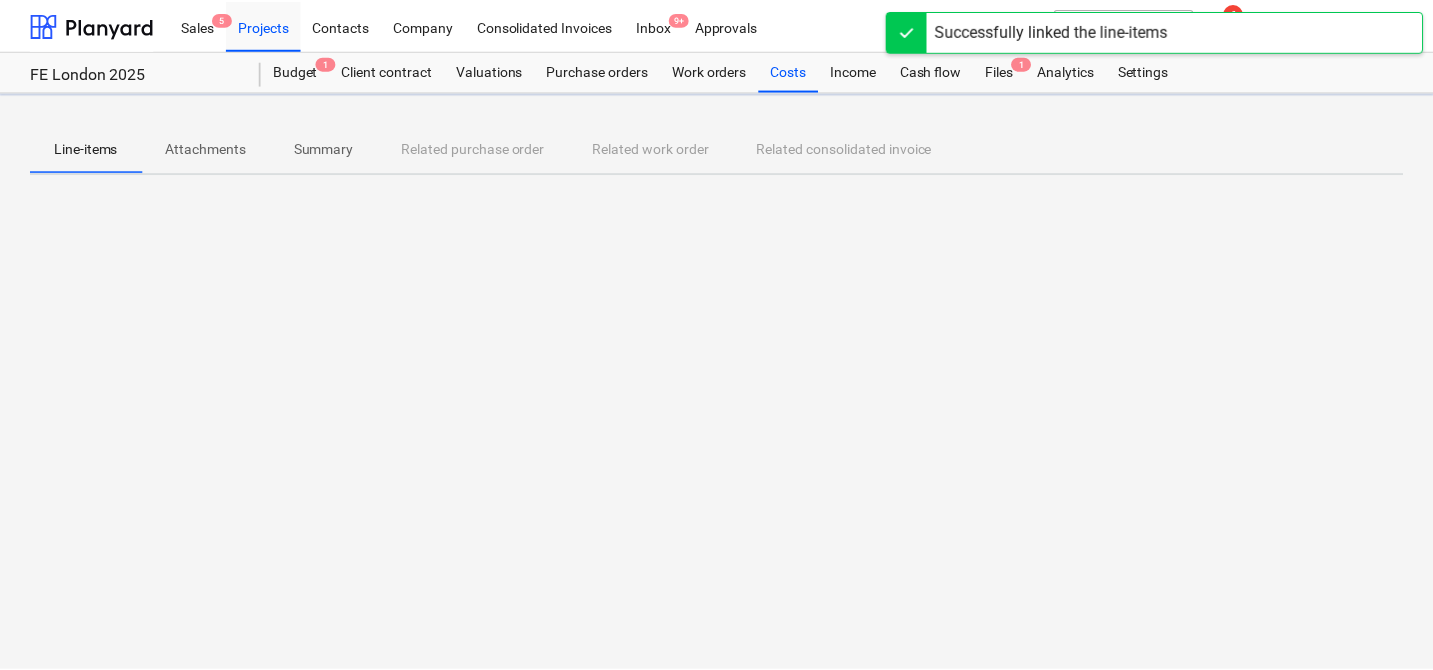 scroll, scrollTop: 0, scrollLeft: 0, axis: both 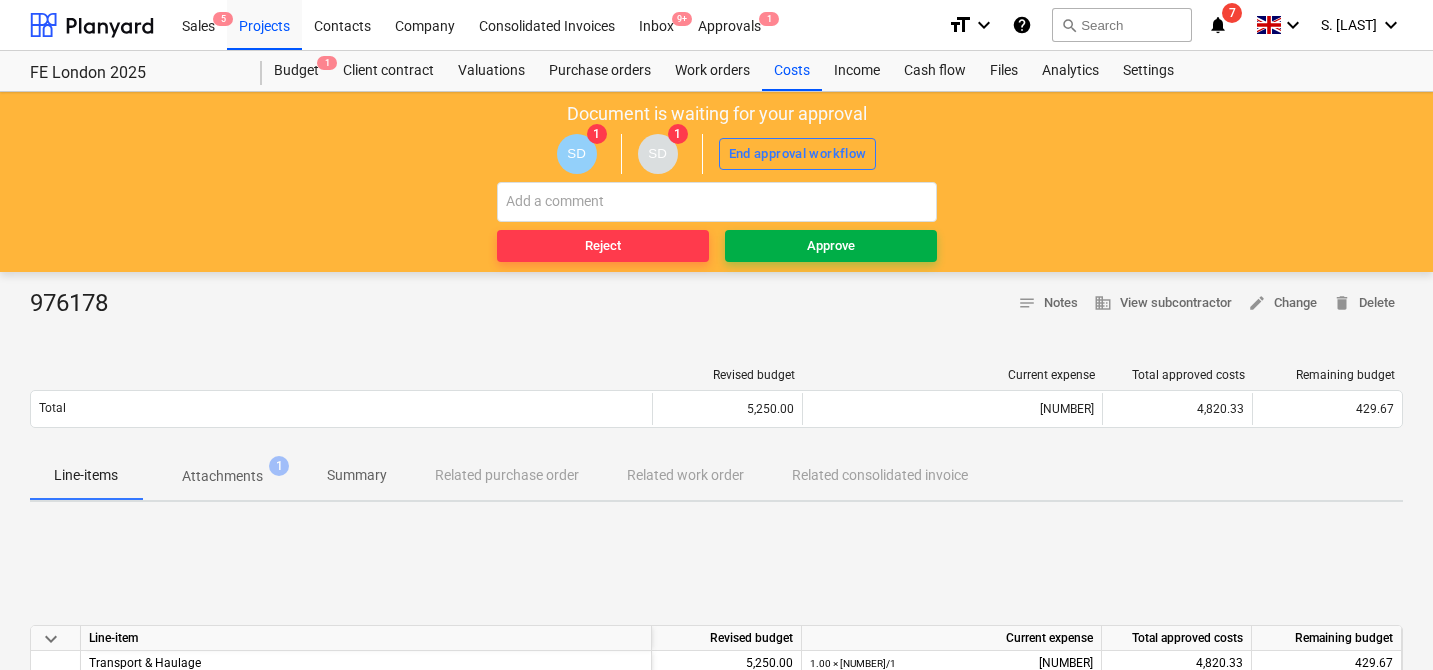click on "Approve" at bounding box center (831, 246) 